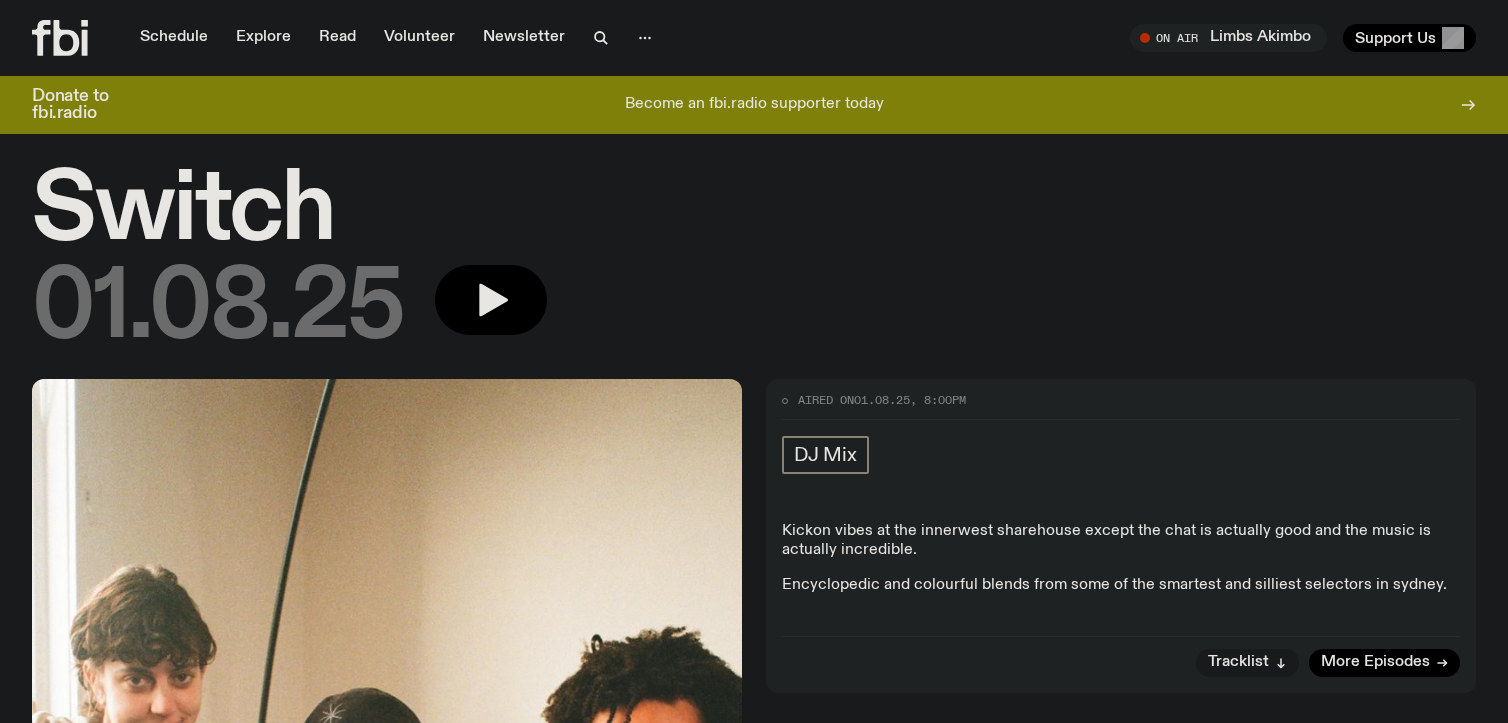 scroll, scrollTop: 0, scrollLeft: 0, axis: both 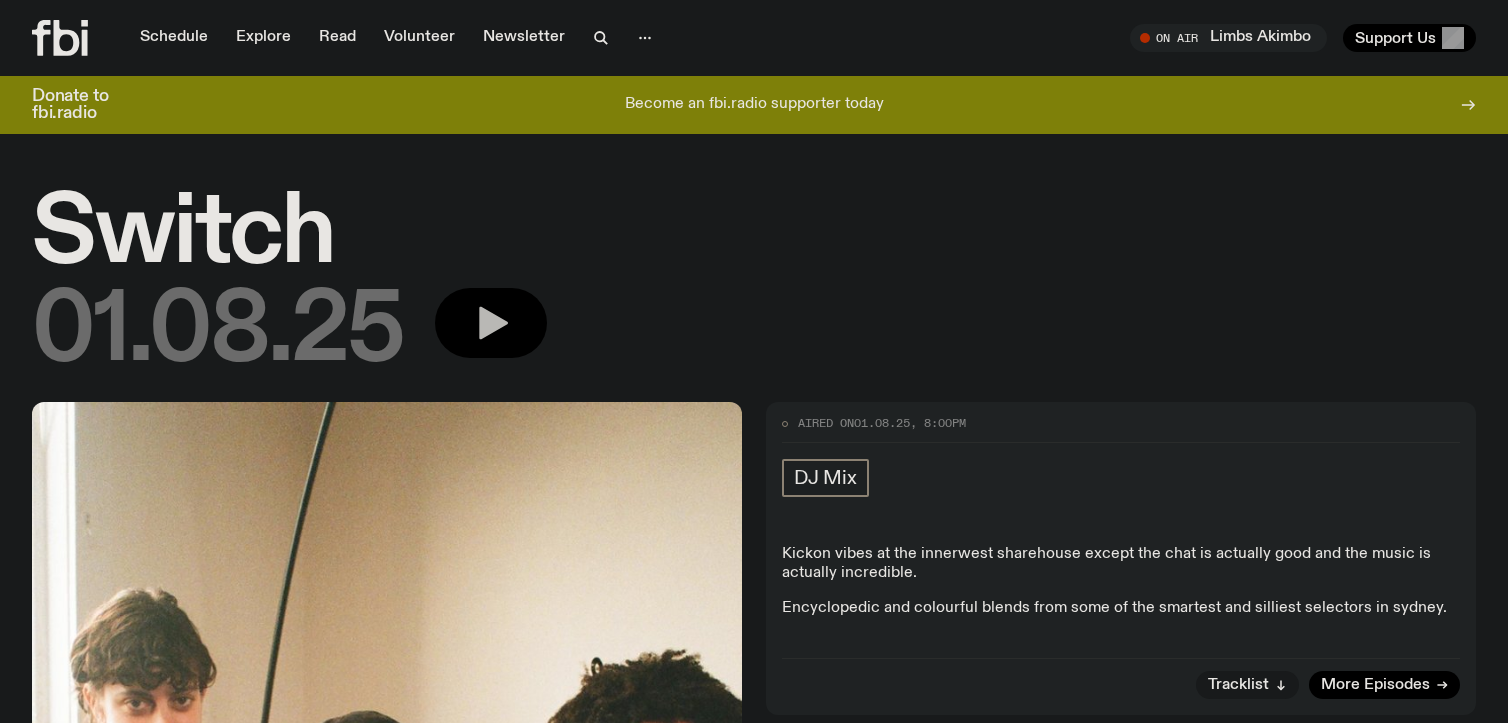 drag, startPoint x: 1434, startPoint y: 193, endPoint x: 520, endPoint y: 298, distance: 920.0114 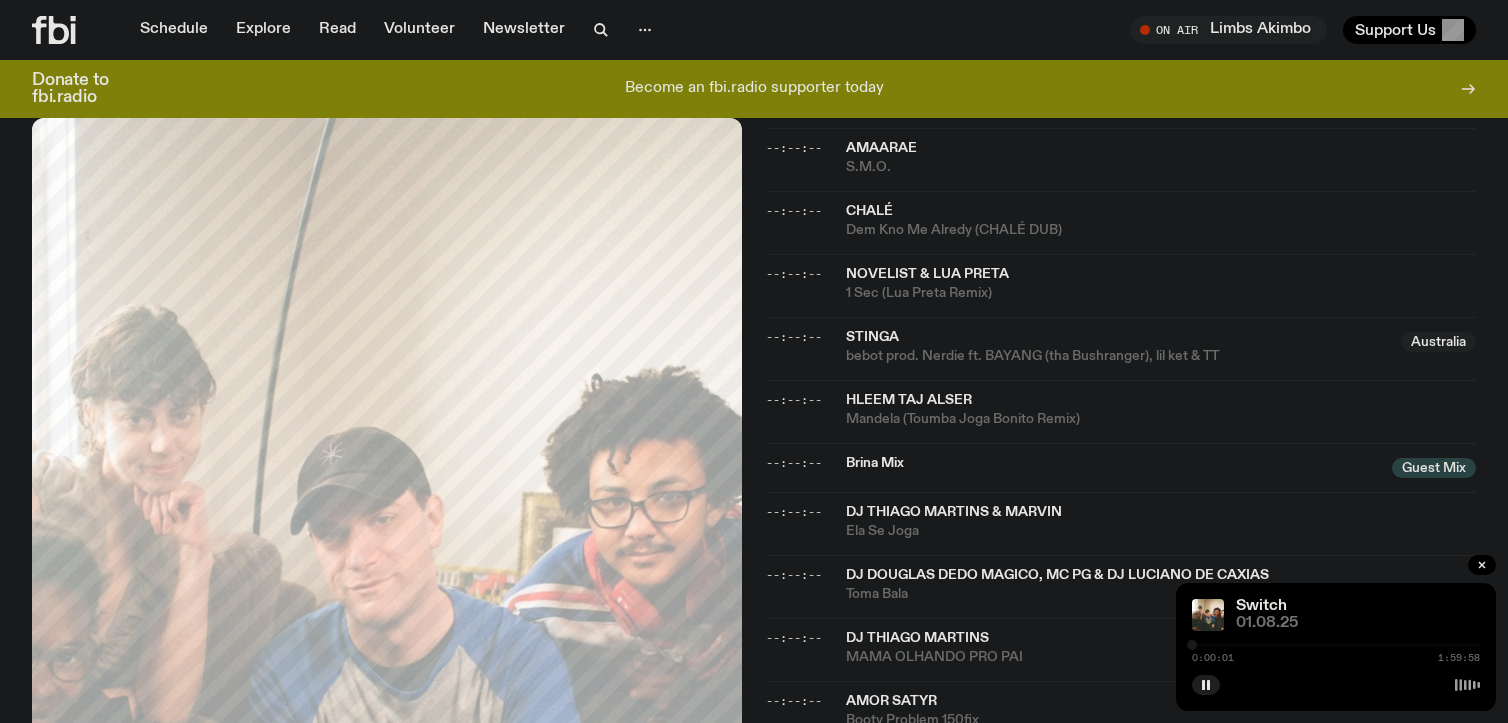 scroll, scrollTop: 1345, scrollLeft: 0, axis: vertical 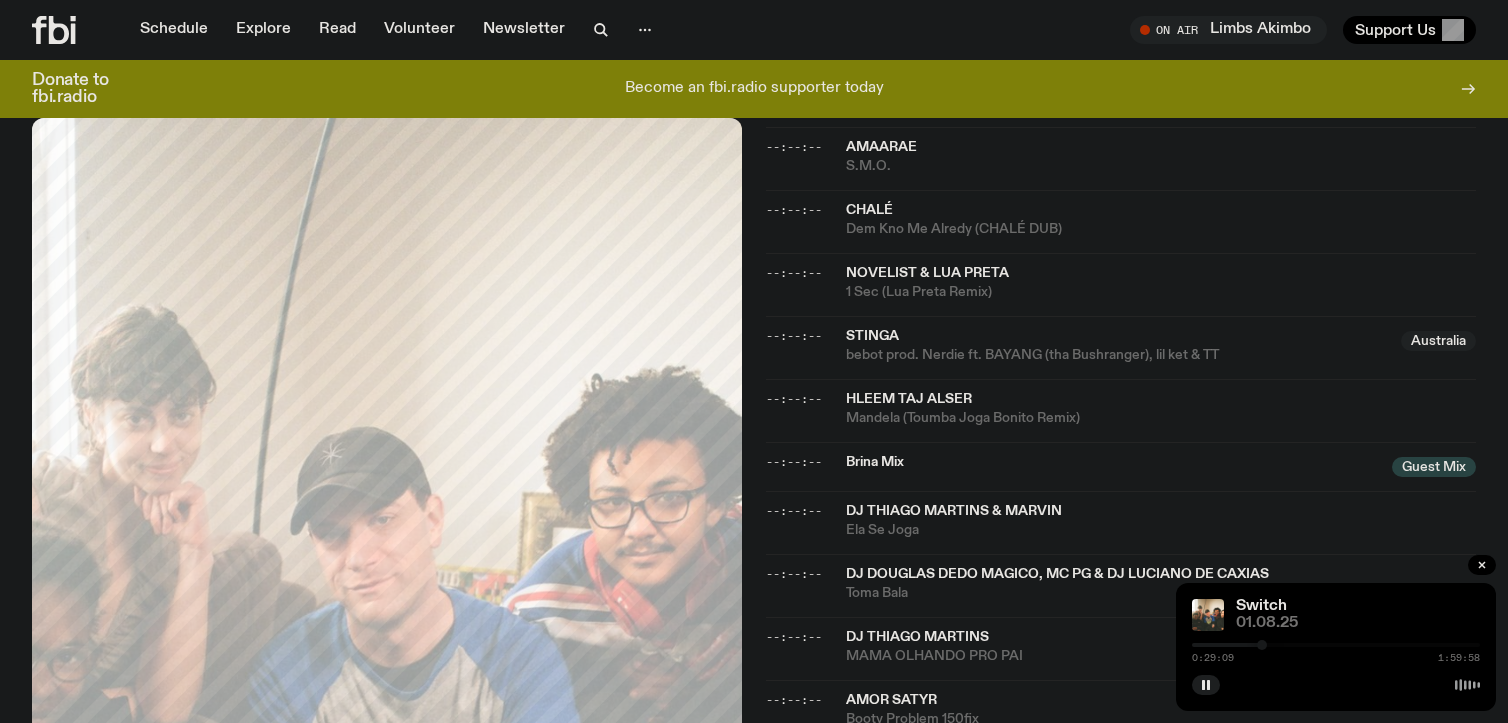 drag, startPoint x: 1194, startPoint y: 645, endPoint x: 1275, endPoint y: 668, distance: 84.20214 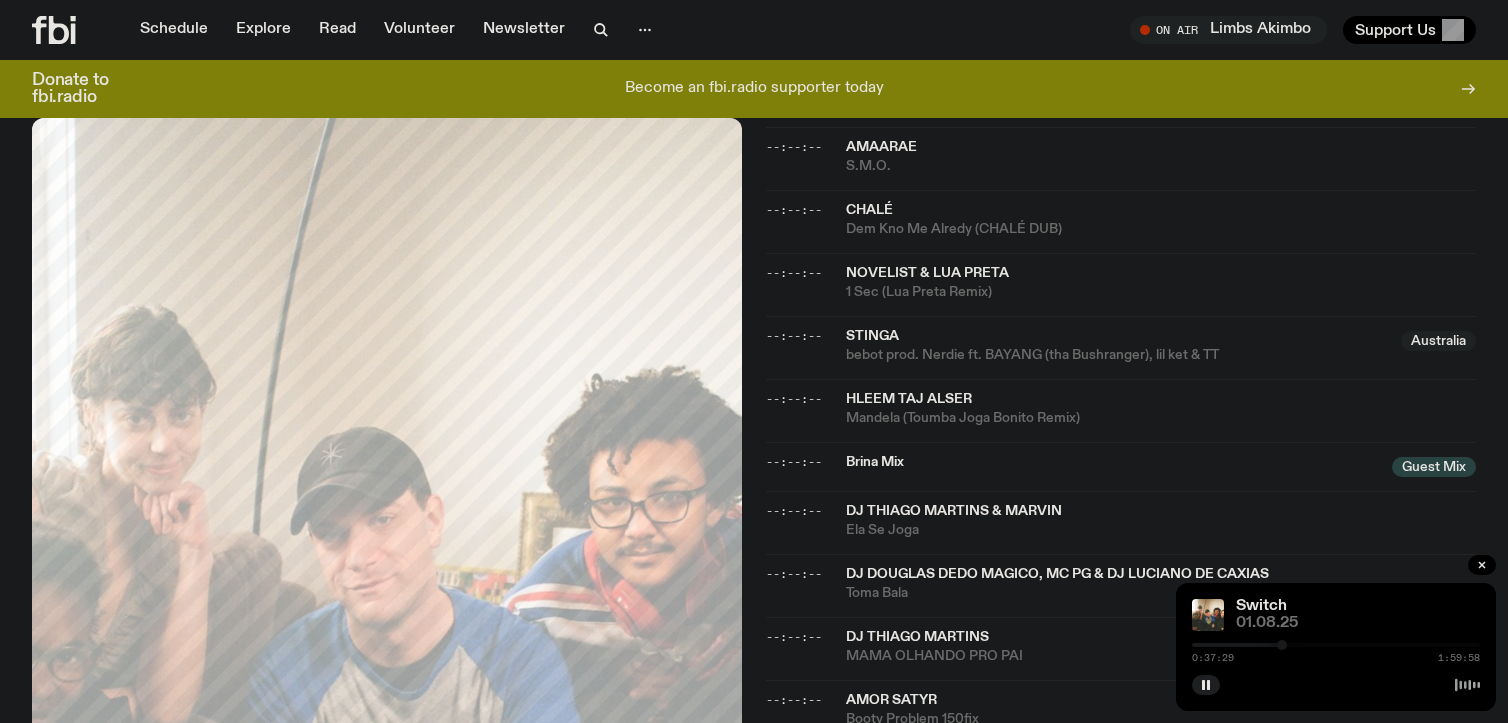 click at bounding box center (1282, 645) 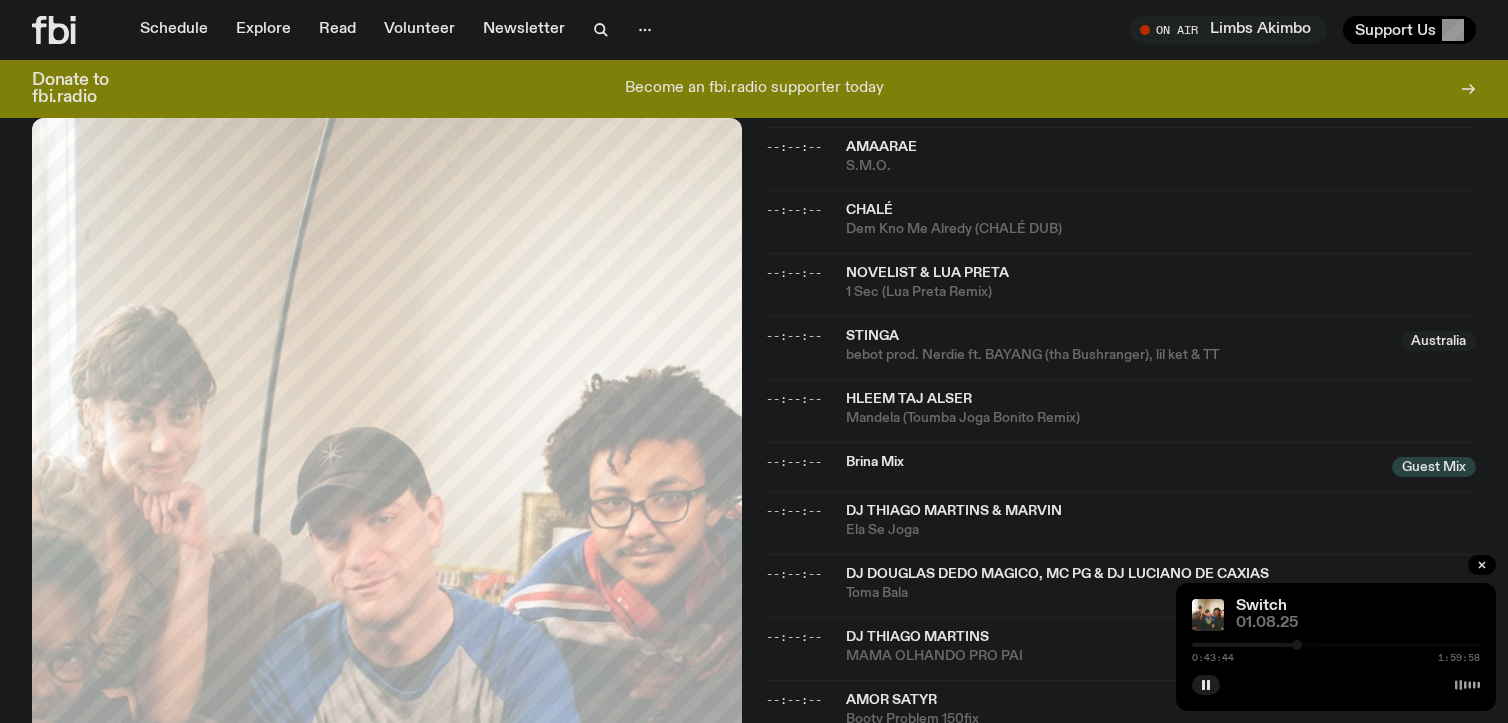 drag, startPoint x: 1284, startPoint y: 645, endPoint x: 1298, endPoint y: 647, distance: 14.142136 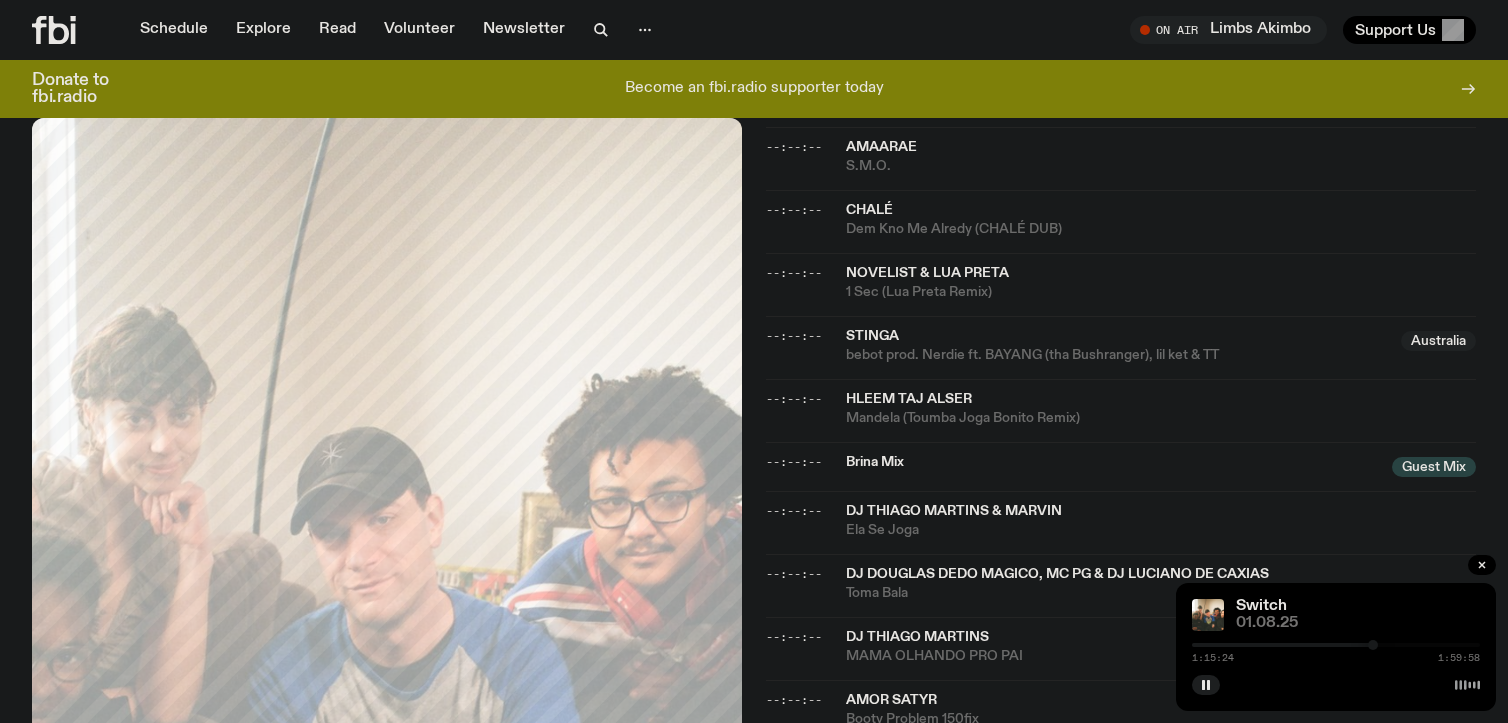 drag, startPoint x: 1298, startPoint y: 647, endPoint x: 1374, endPoint y: 661, distance: 77.27872 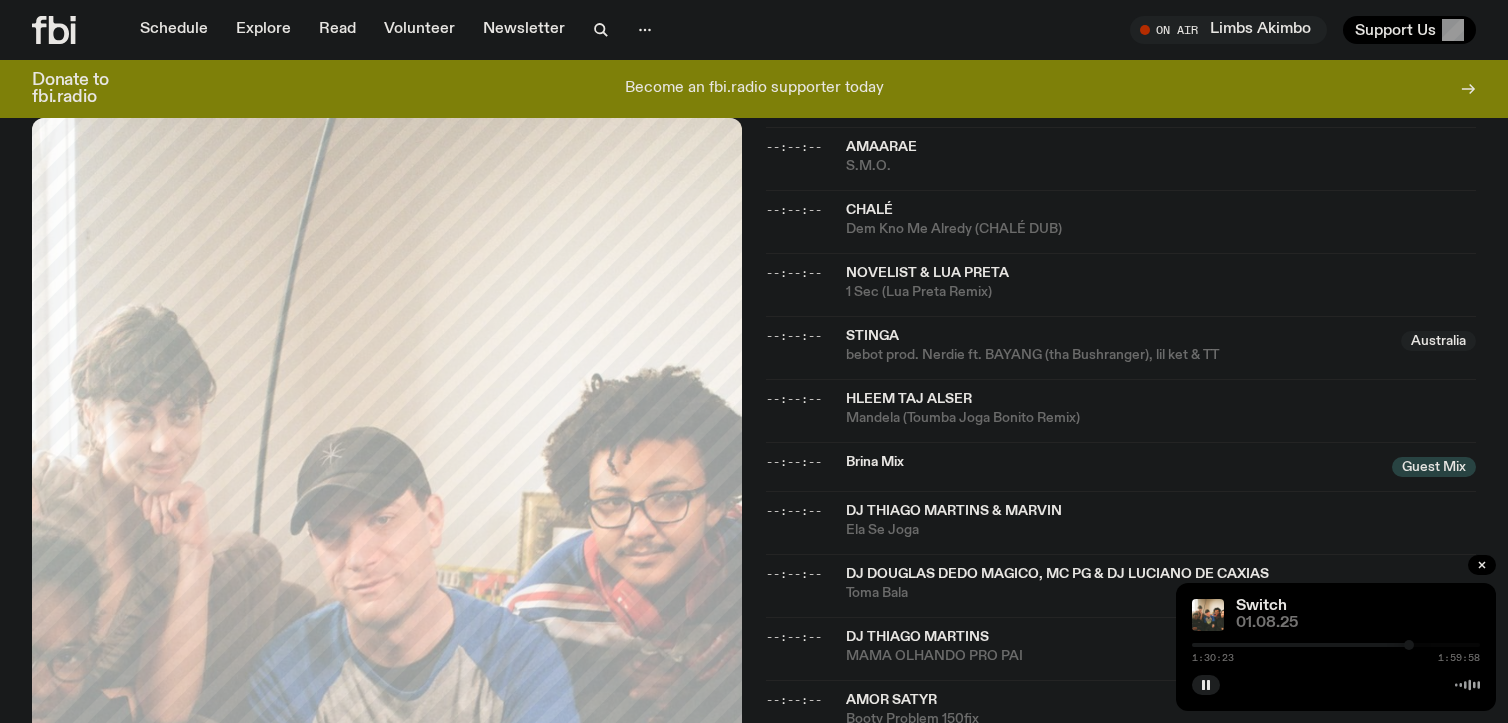 drag, startPoint x: 1374, startPoint y: 647, endPoint x: 1409, endPoint y: 644, distance: 35.128338 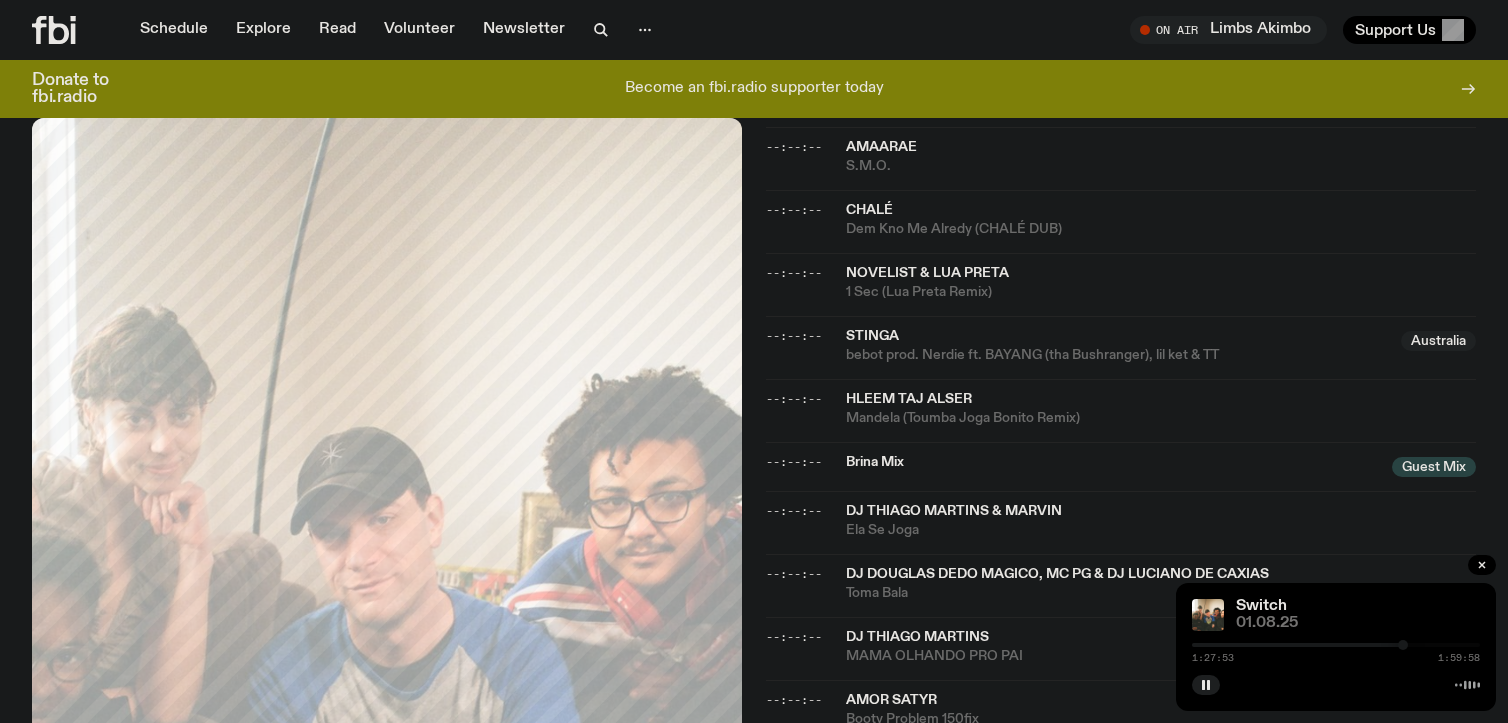 click at bounding box center [1403, 645] 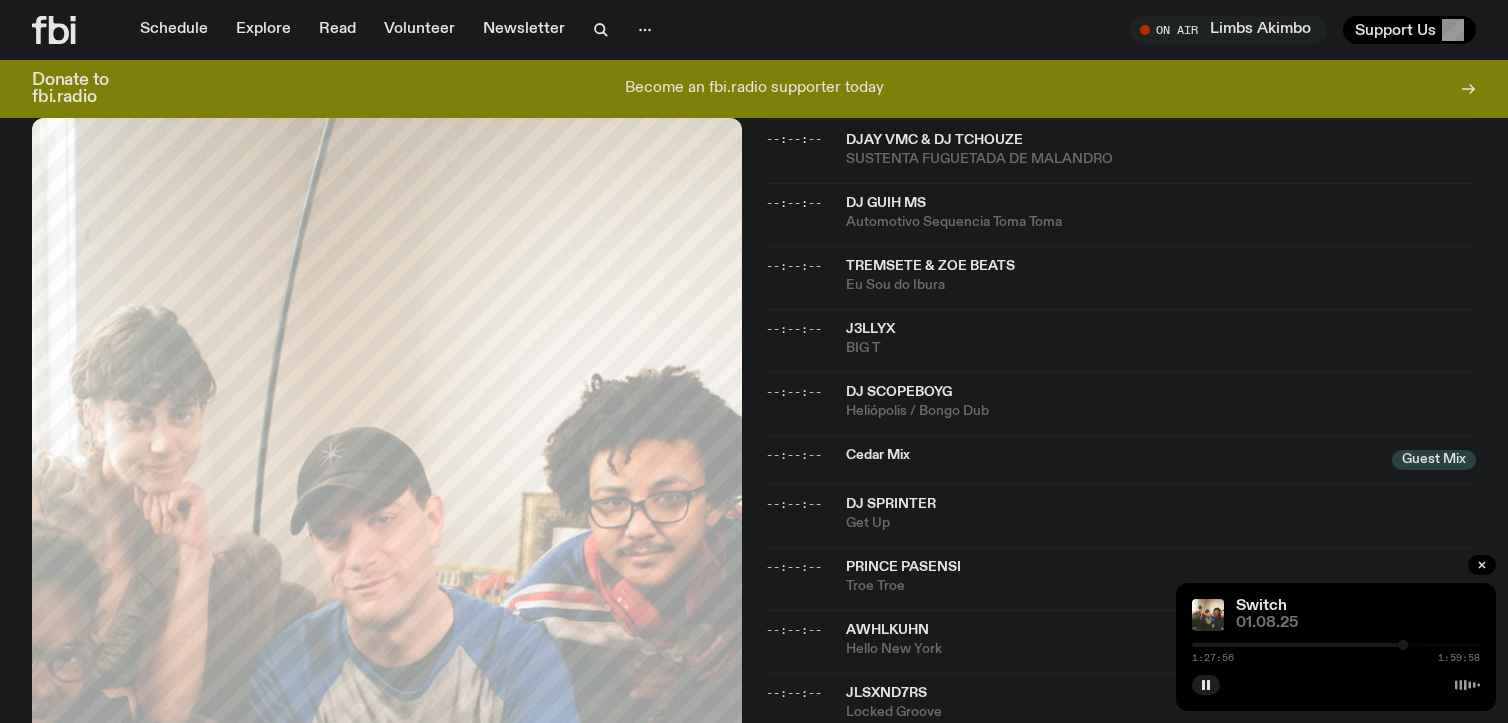 scroll, scrollTop: 2240, scrollLeft: 0, axis: vertical 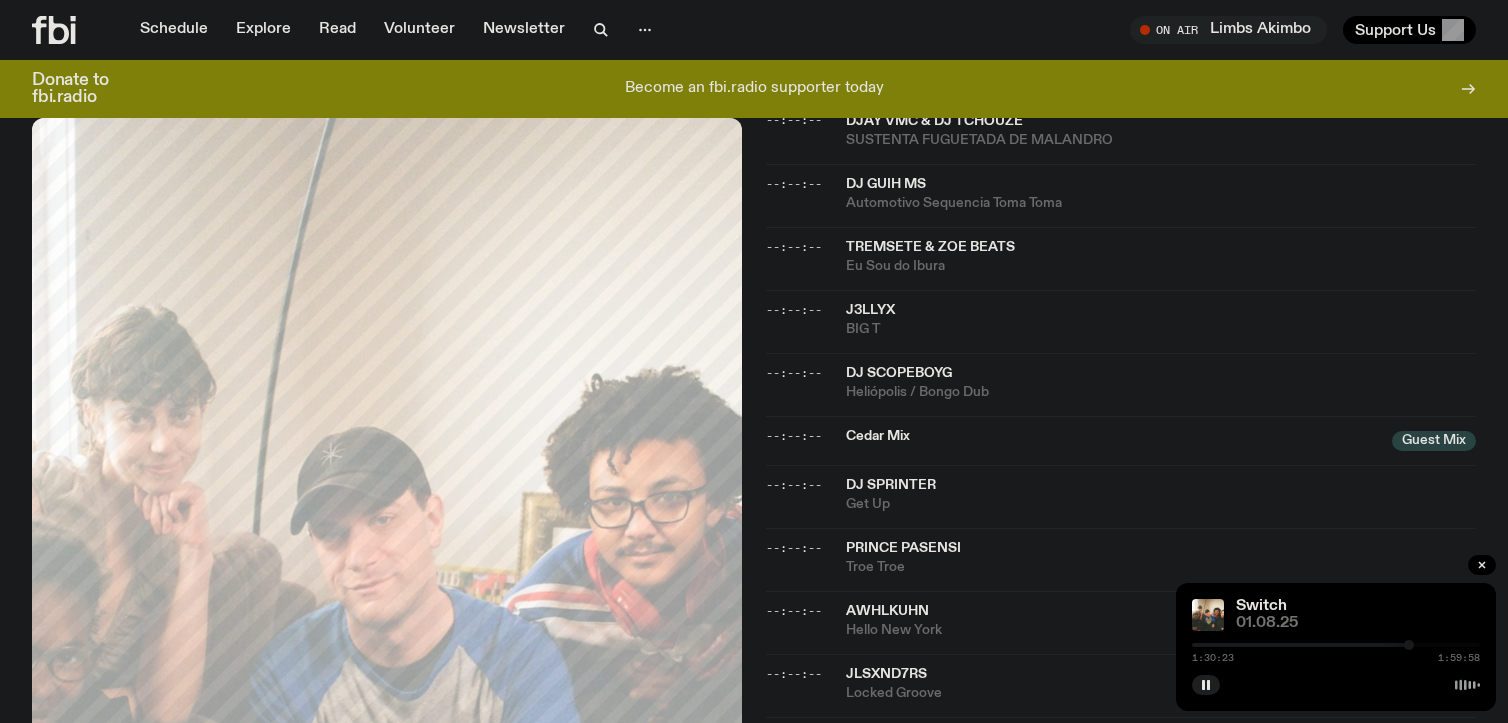 click at bounding box center [1409, 645] 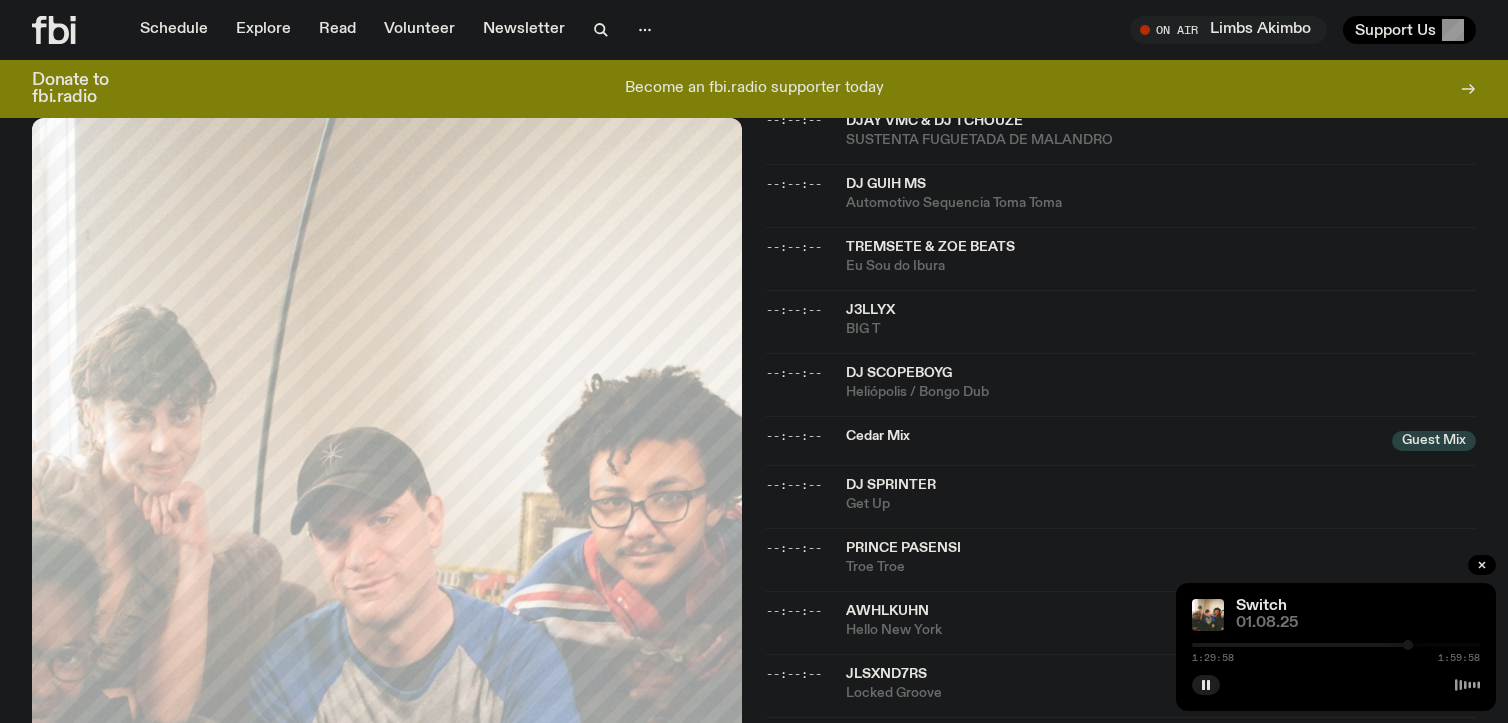 click at bounding box center [1408, 645] 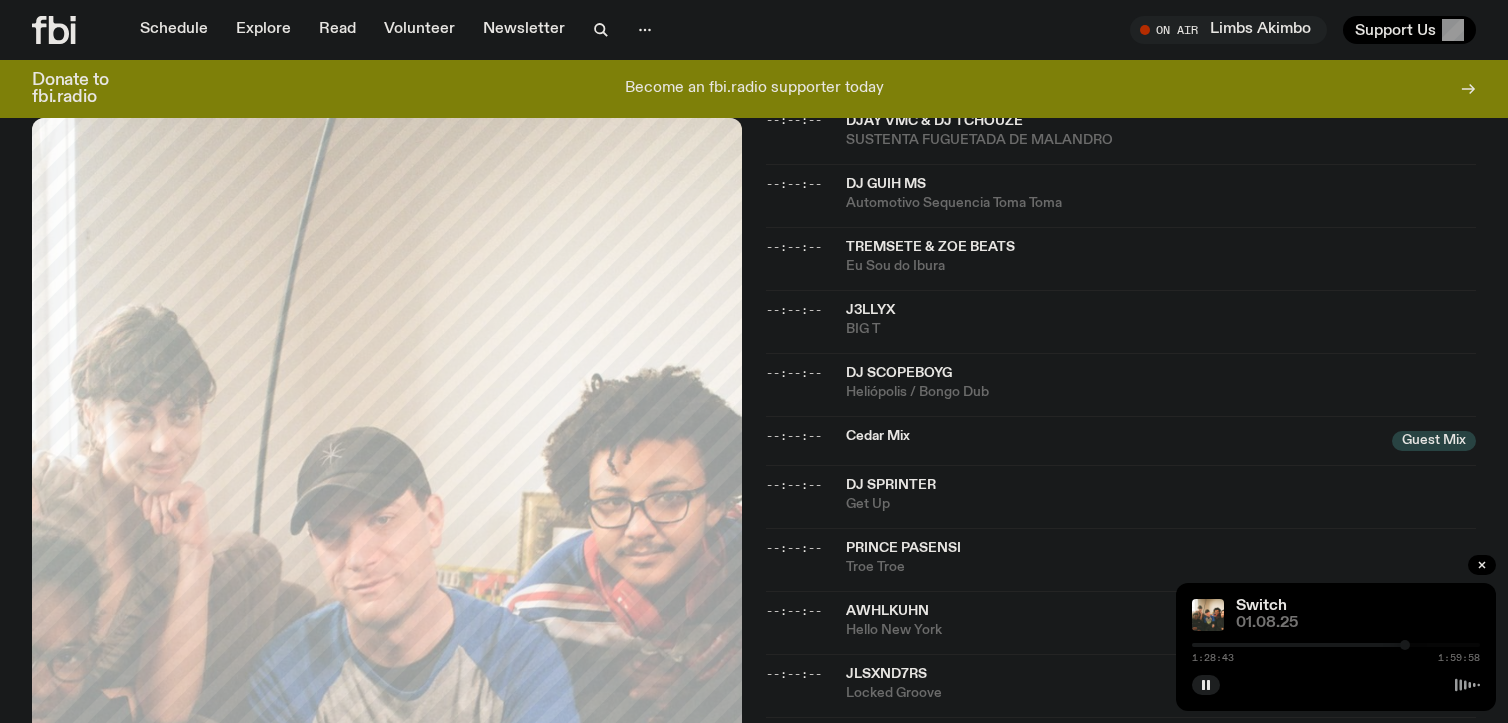 click at bounding box center (1405, 645) 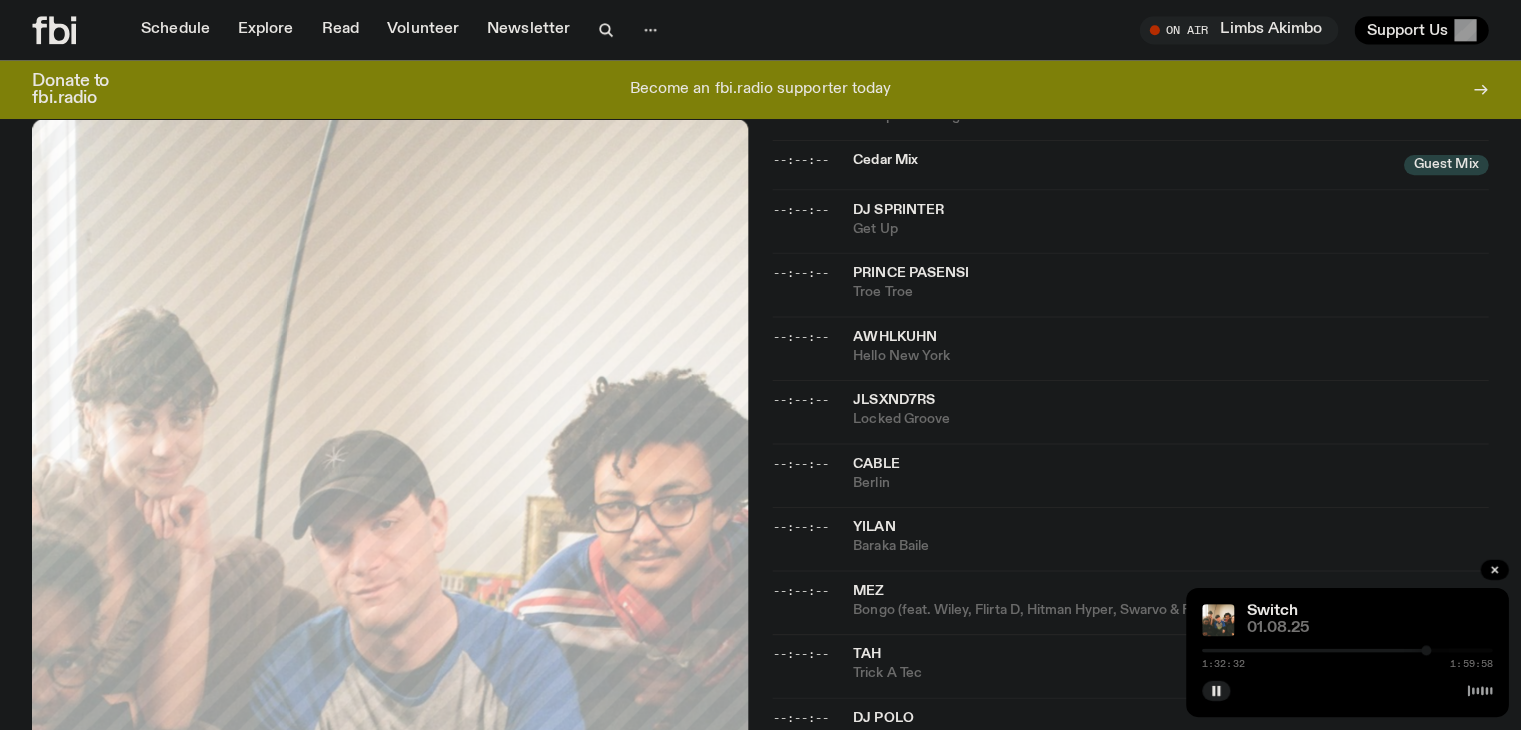 scroll, scrollTop: 2516, scrollLeft: 0, axis: vertical 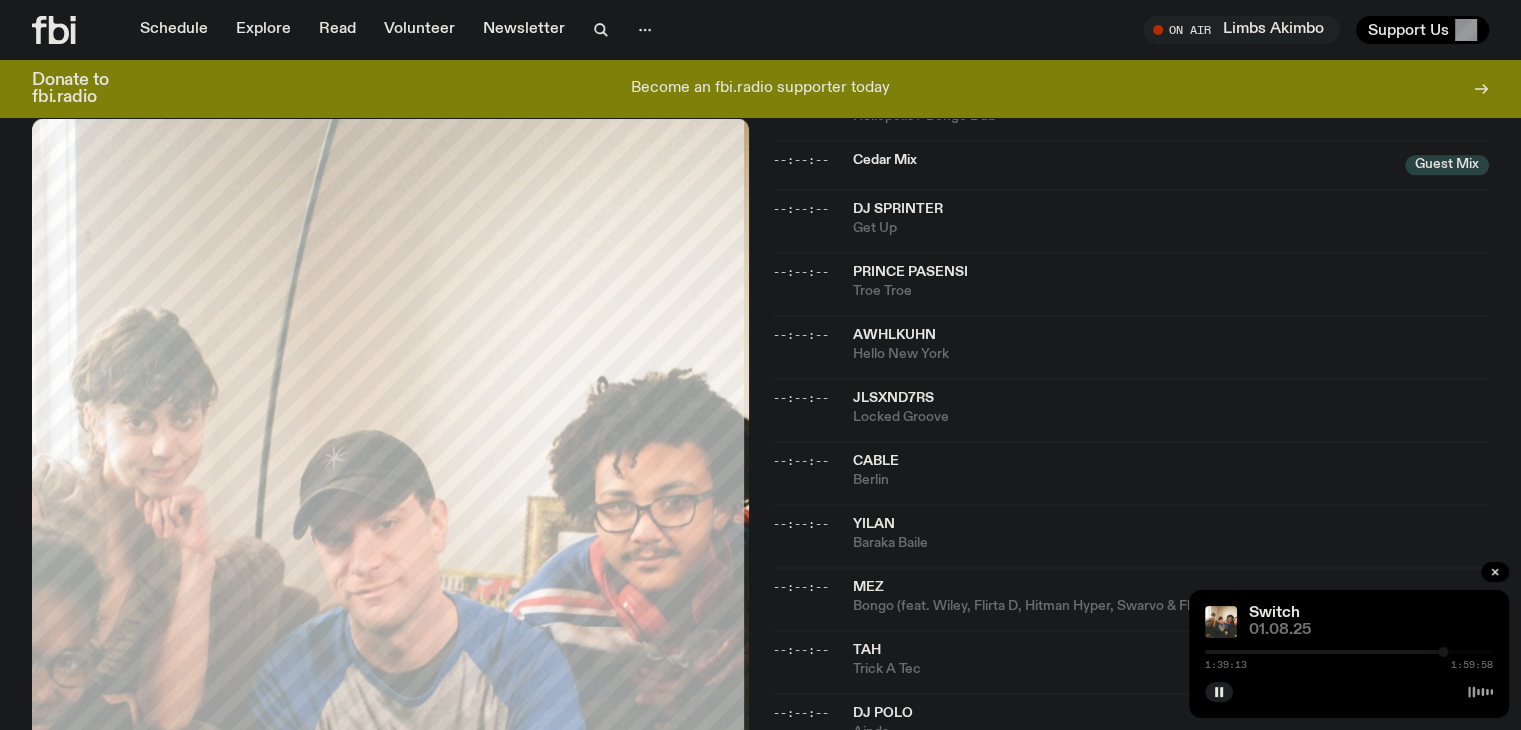 drag, startPoint x: 1434, startPoint y: 649, endPoint x: 1444, endPoint y: 650, distance: 10.049875 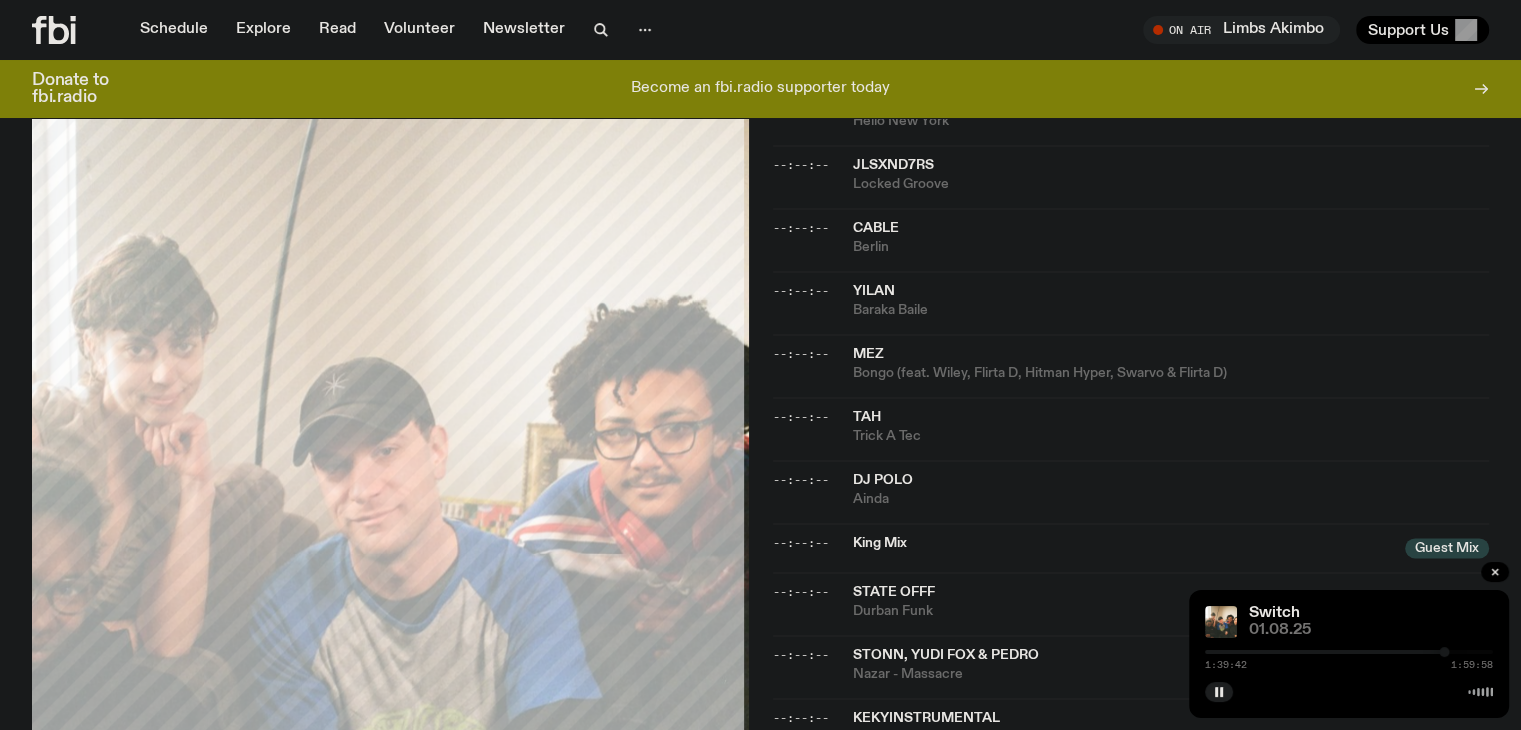 scroll, scrollTop: 2752, scrollLeft: 0, axis: vertical 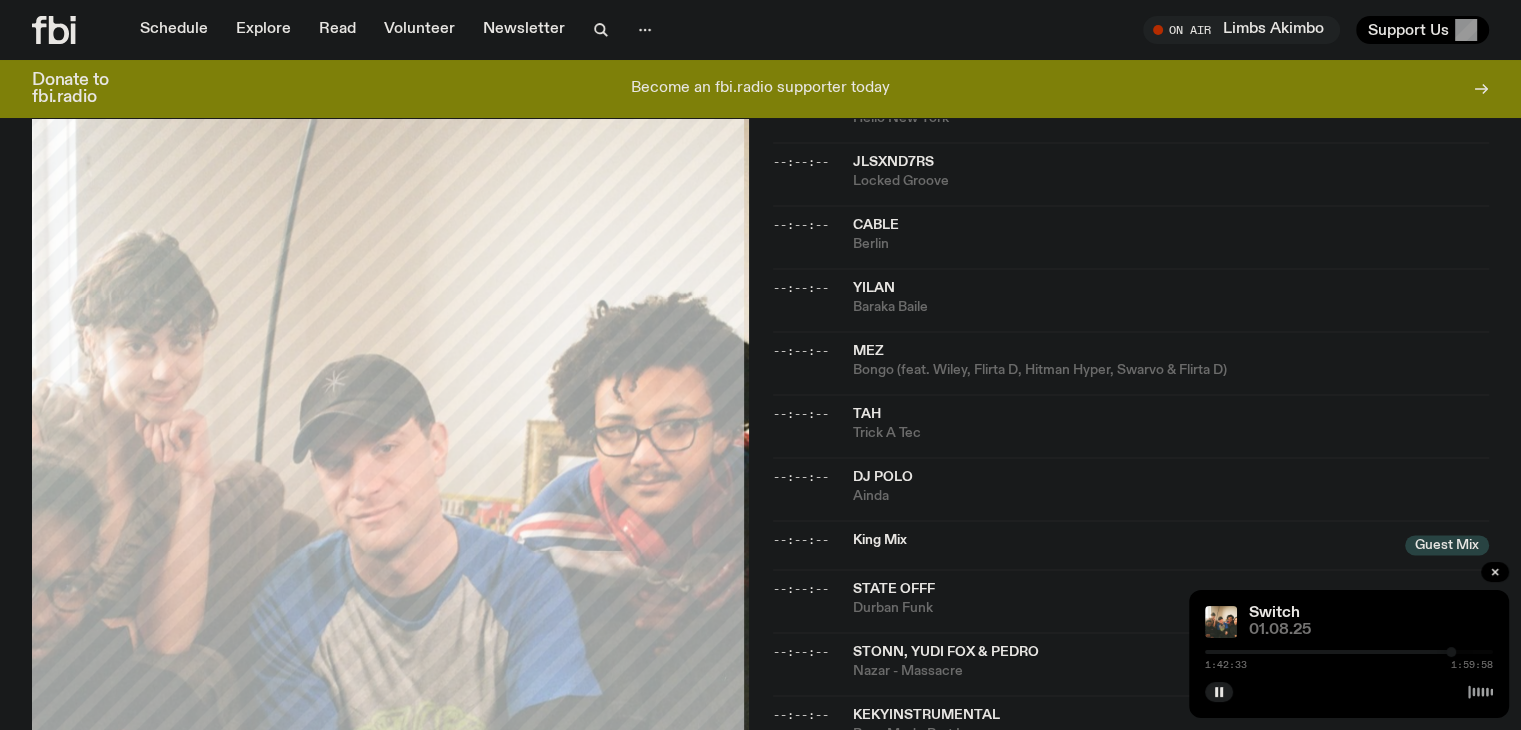 click on "1:42:33 1:59:58" at bounding box center [1349, 658] 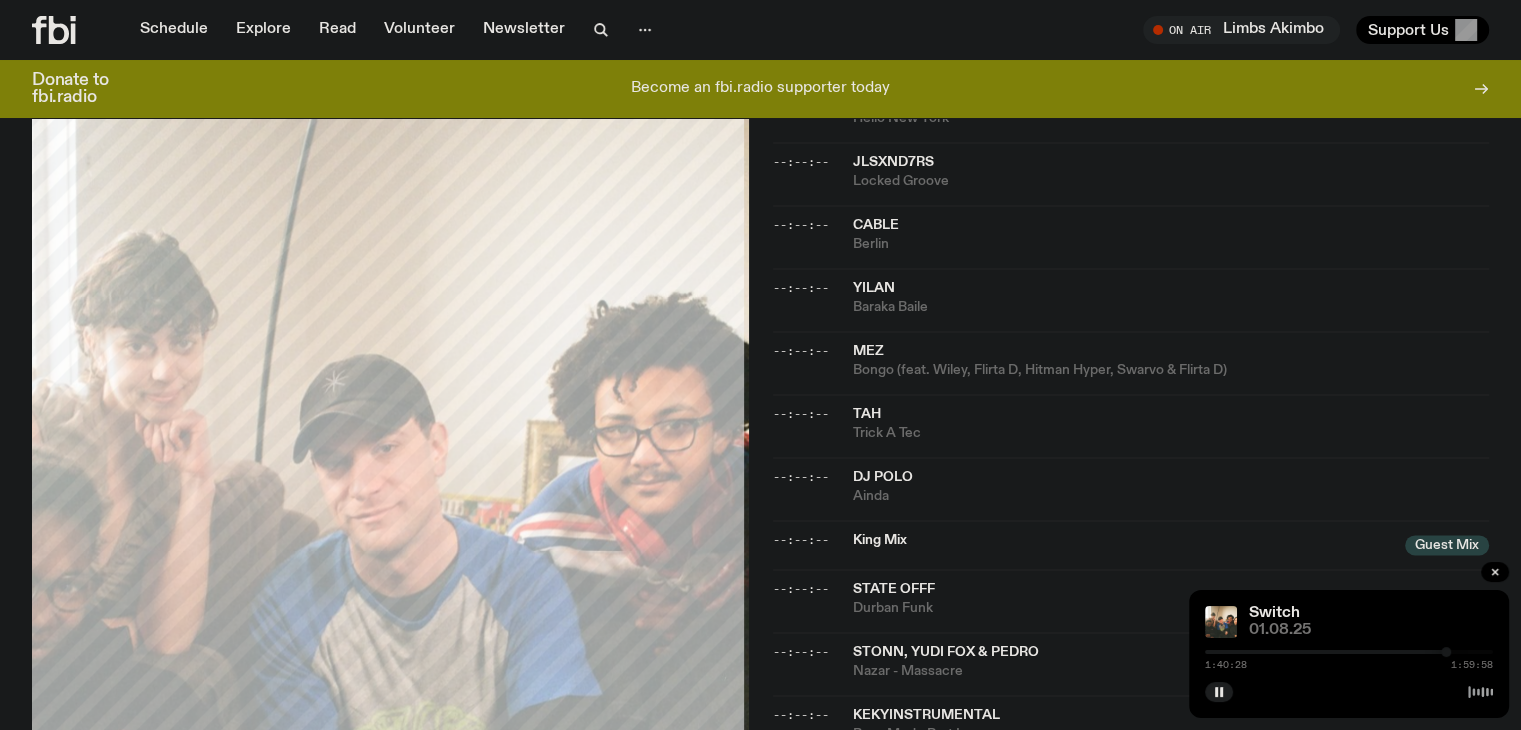 click at bounding box center (1446, 652) 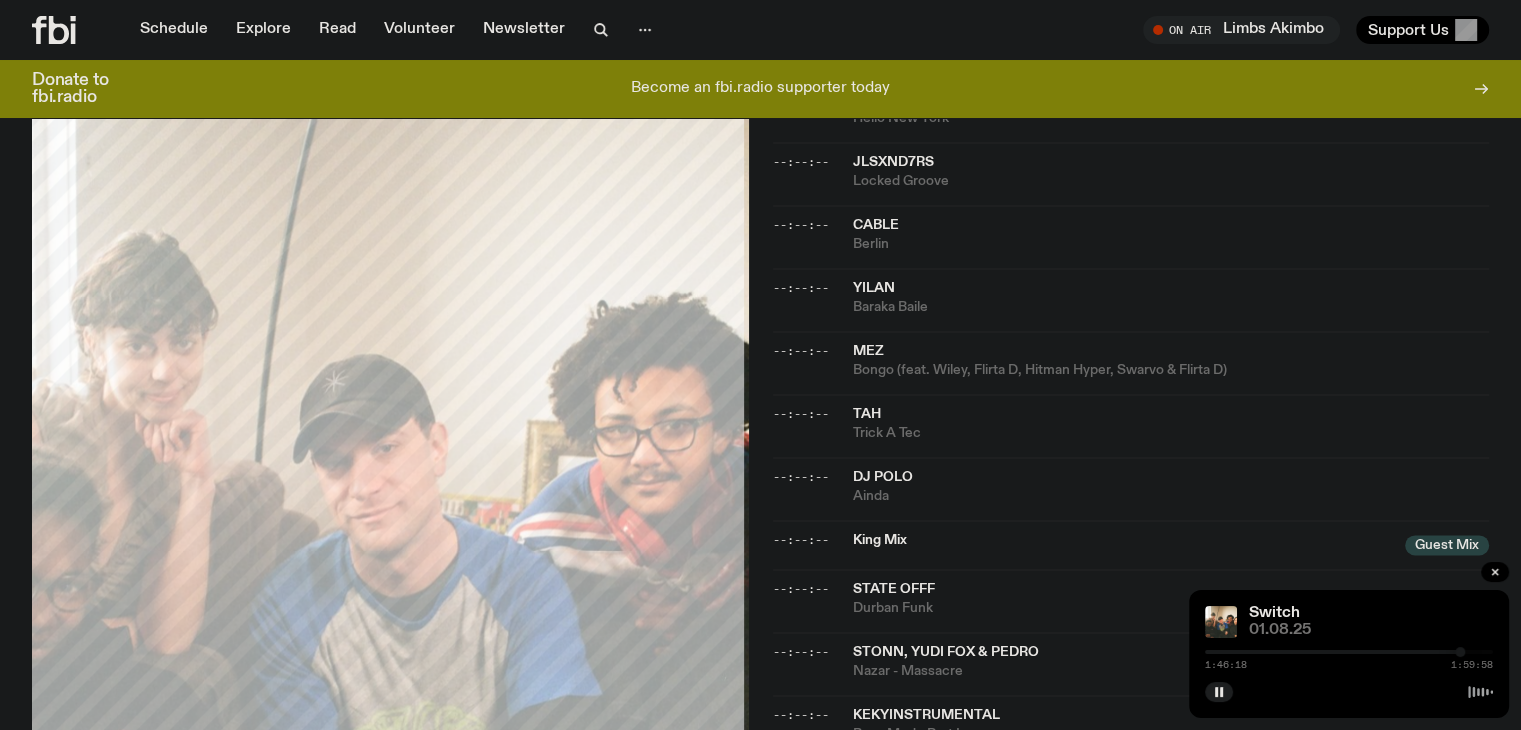 drag, startPoint x: 1460, startPoint y: 646, endPoint x: 1435, endPoint y: 650, distance: 25.317978 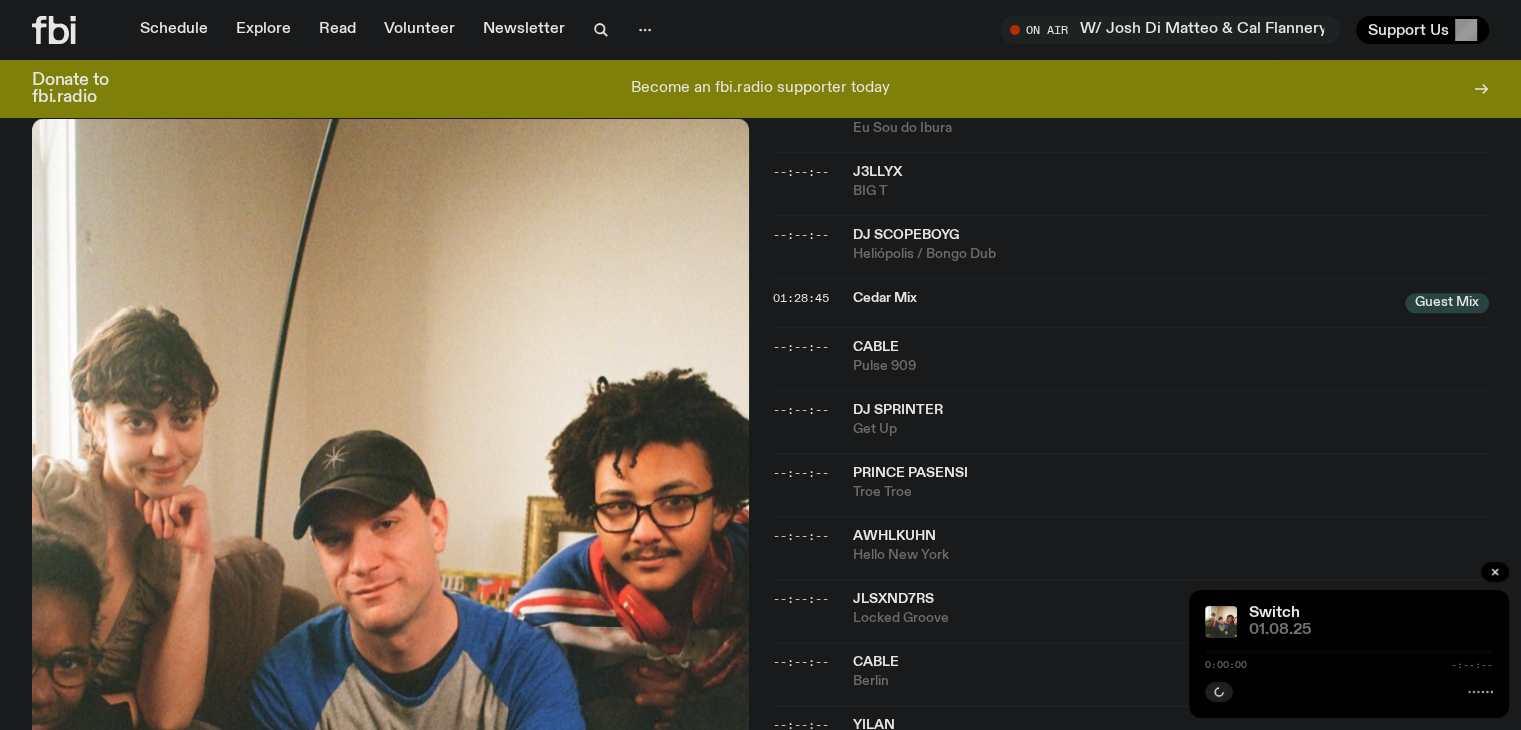 scroll, scrollTop: 2448, scrollLeft: 0, axis: vertical 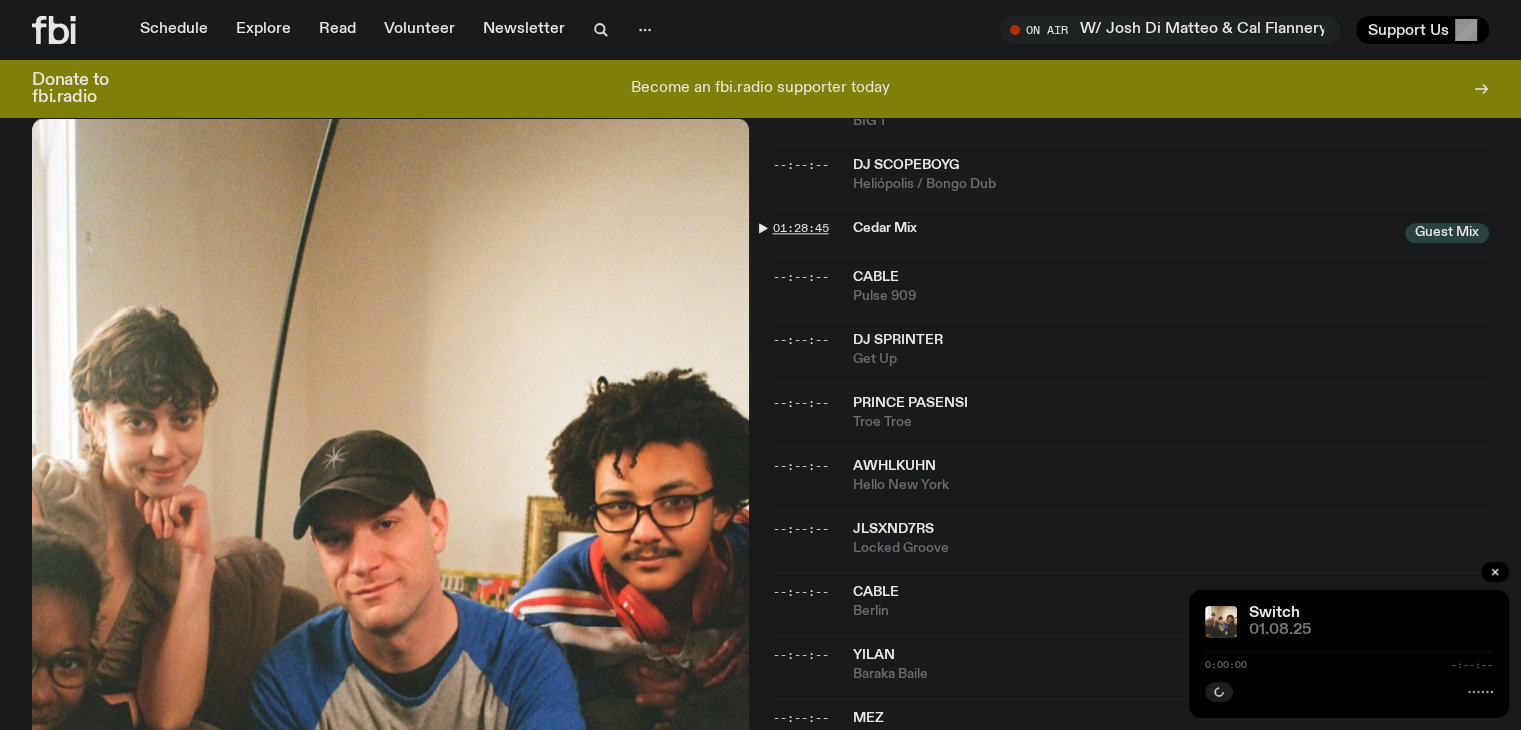 click on "01:28:45" at bounding box center [801, 228] 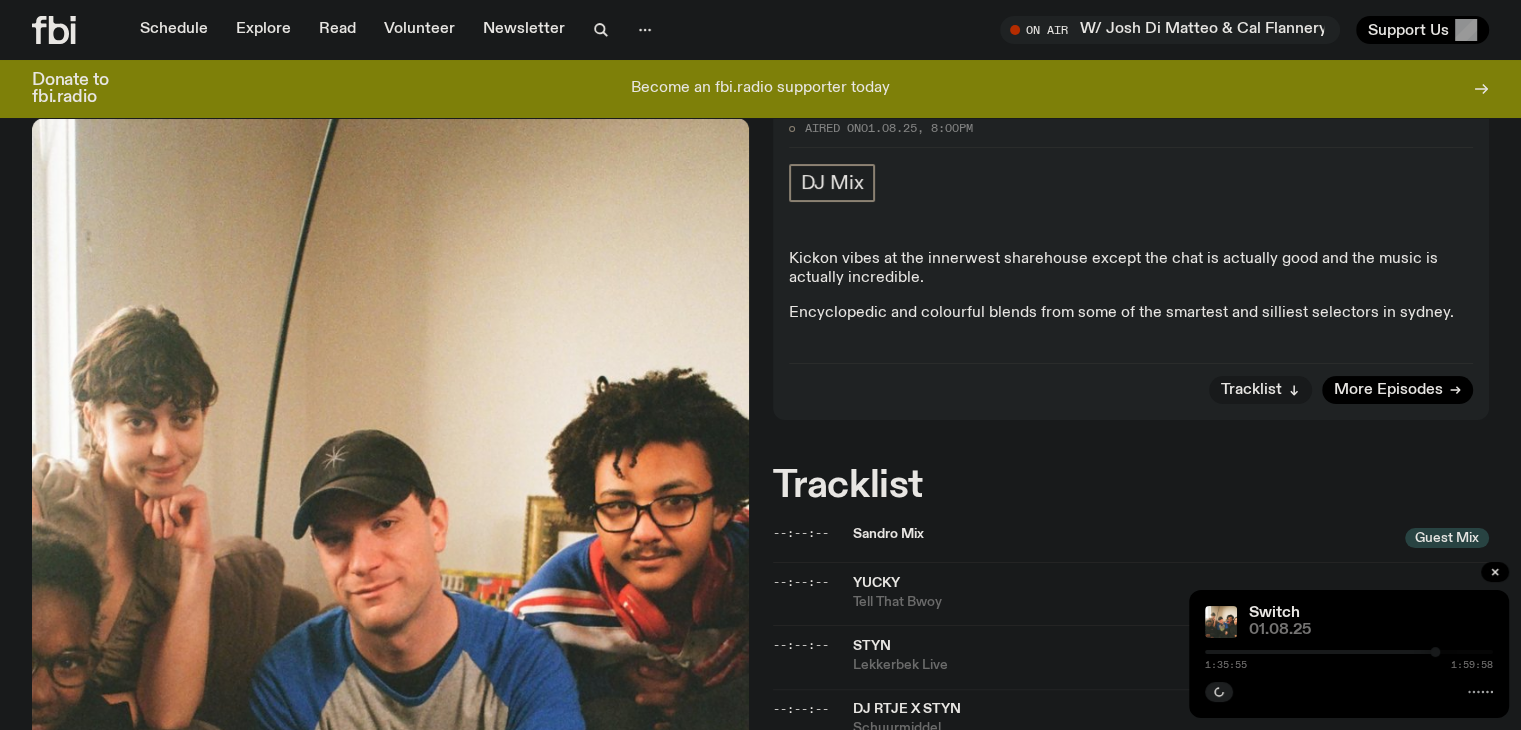 scroll, scrollTop: 276, scrollLeft: 0, axis: vertical 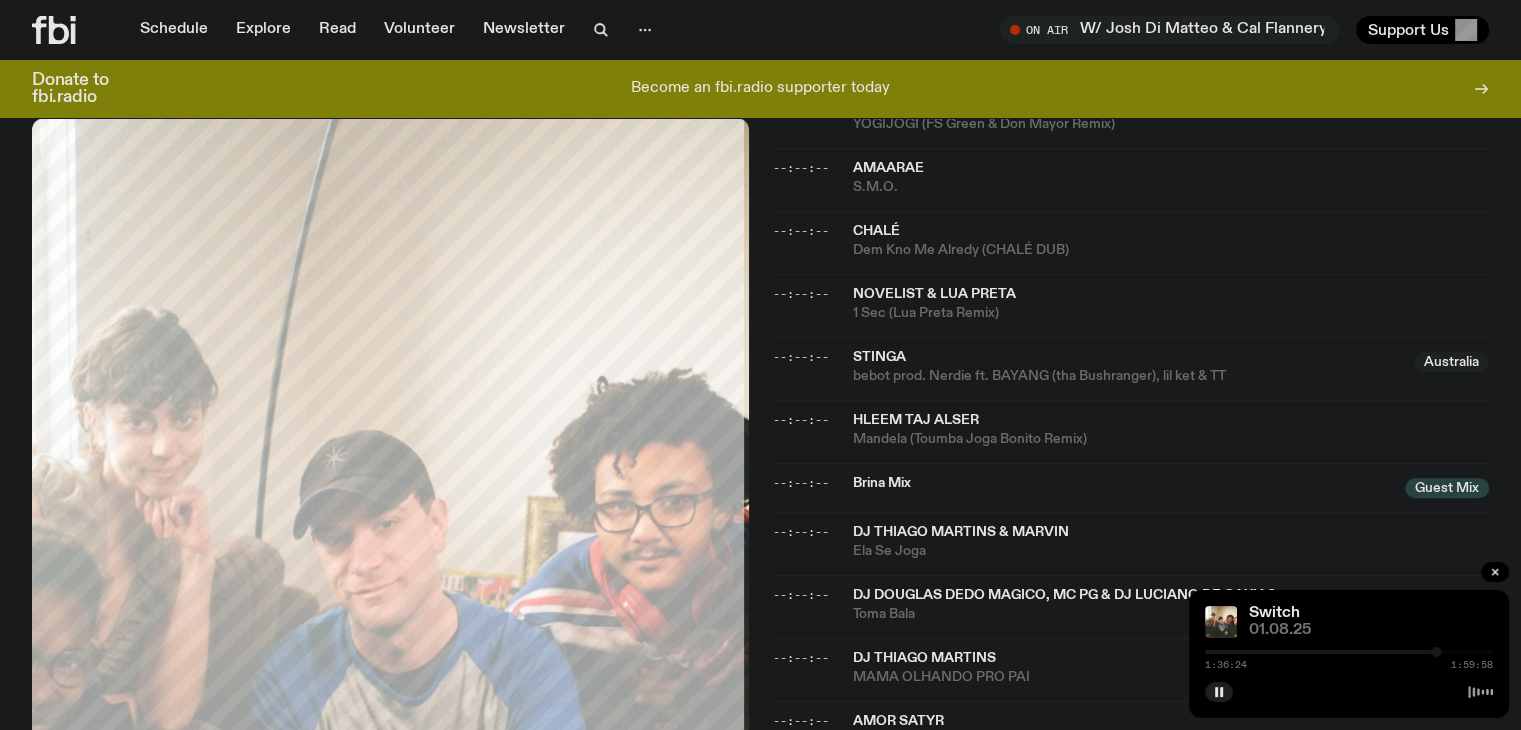 click on "1:36:24 1:59:58" at bounding box center [1349, 658] 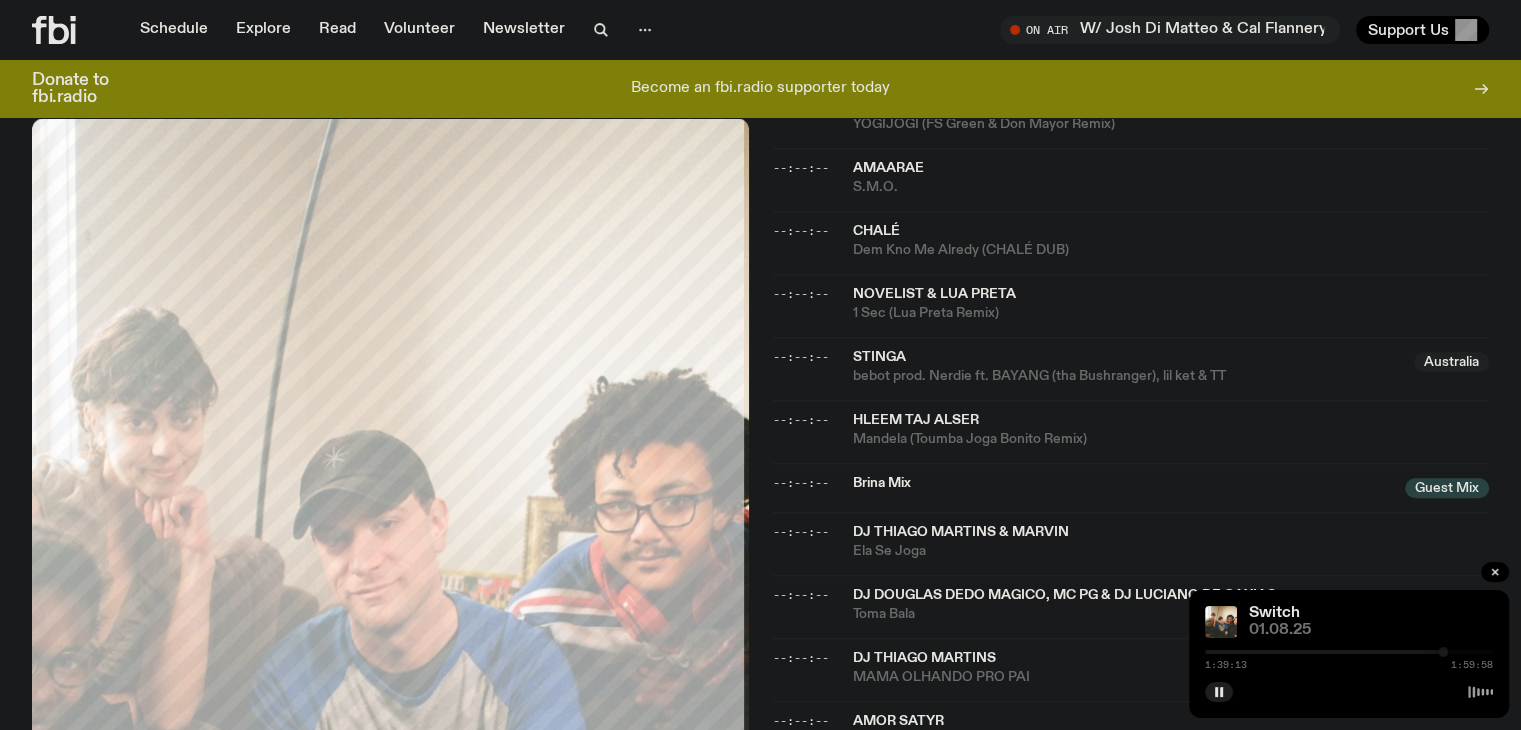 click at bounding box center (1443, 652) 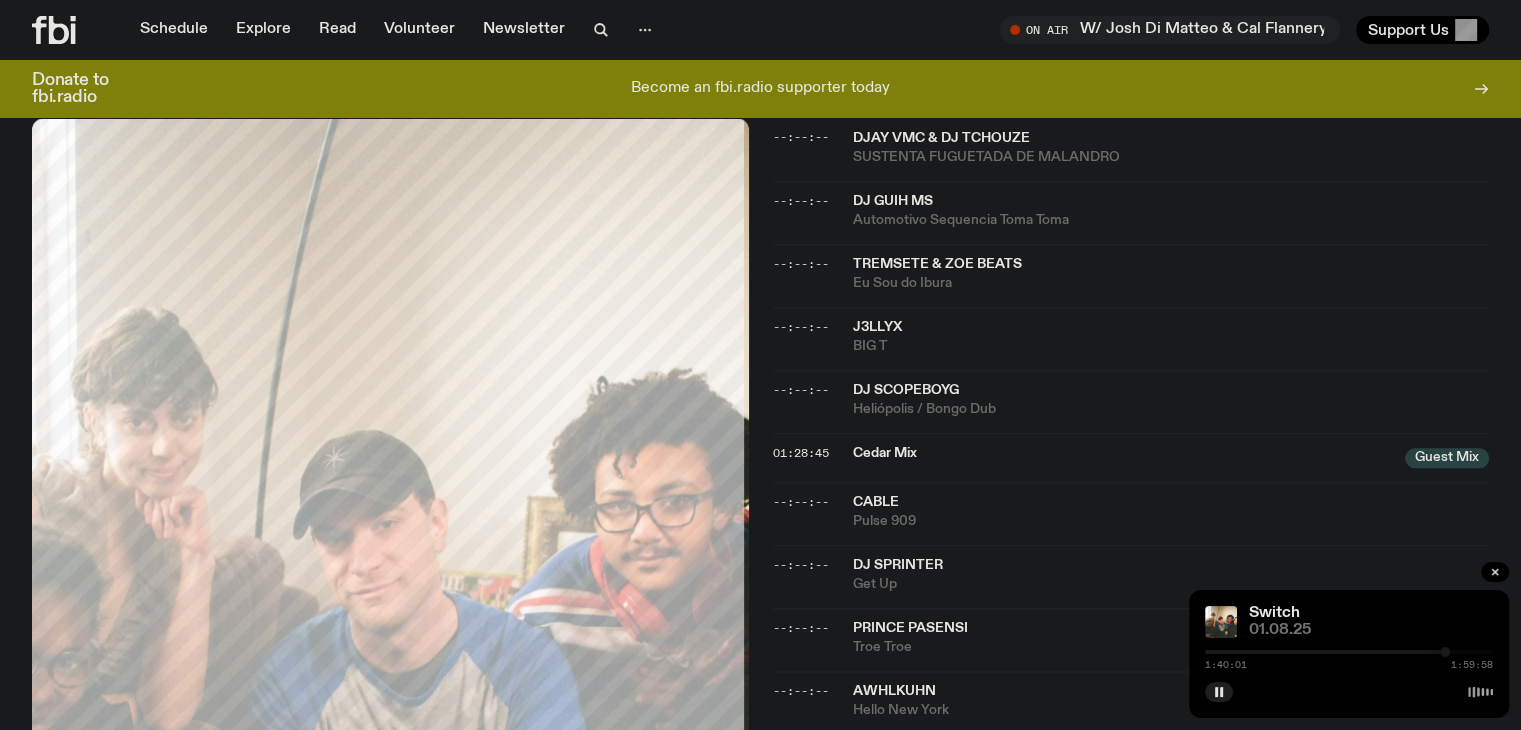 scroll, scrollTop: 2227, scrollLeft: 0, axis: vertical 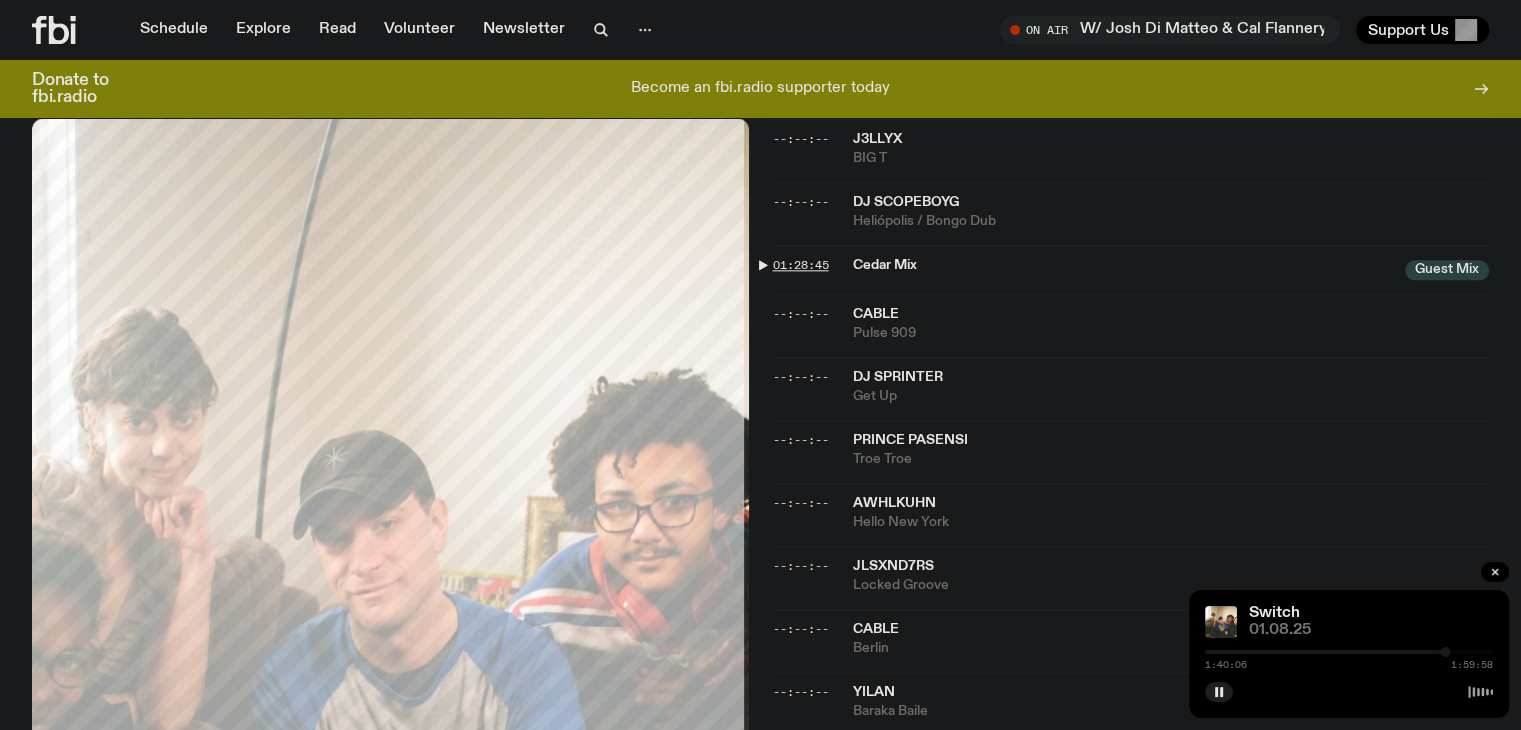 click on "01:28:45" at bounding box center [801, 265] 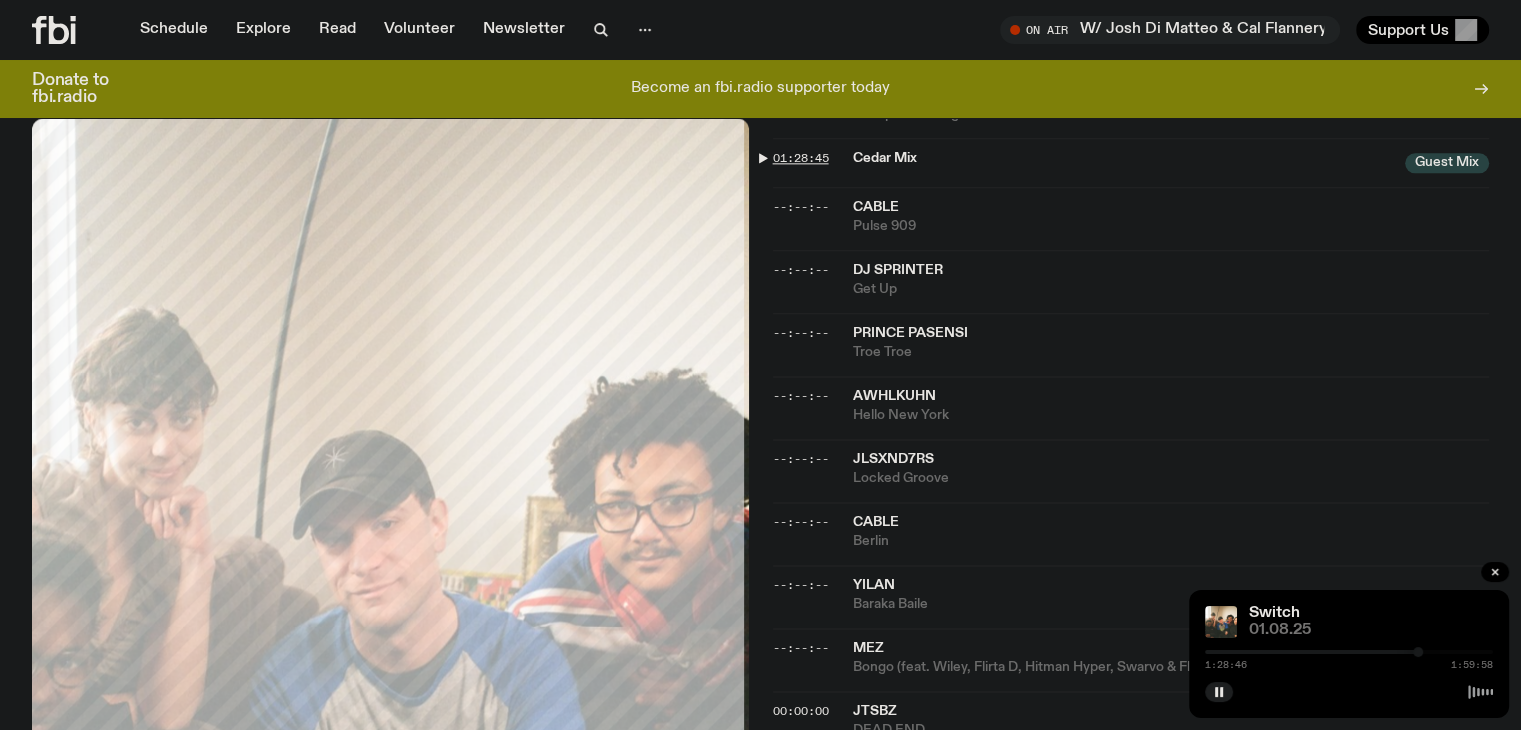 scroll, scrollTop: 2510, scrollLeft: 0, axis: vertical 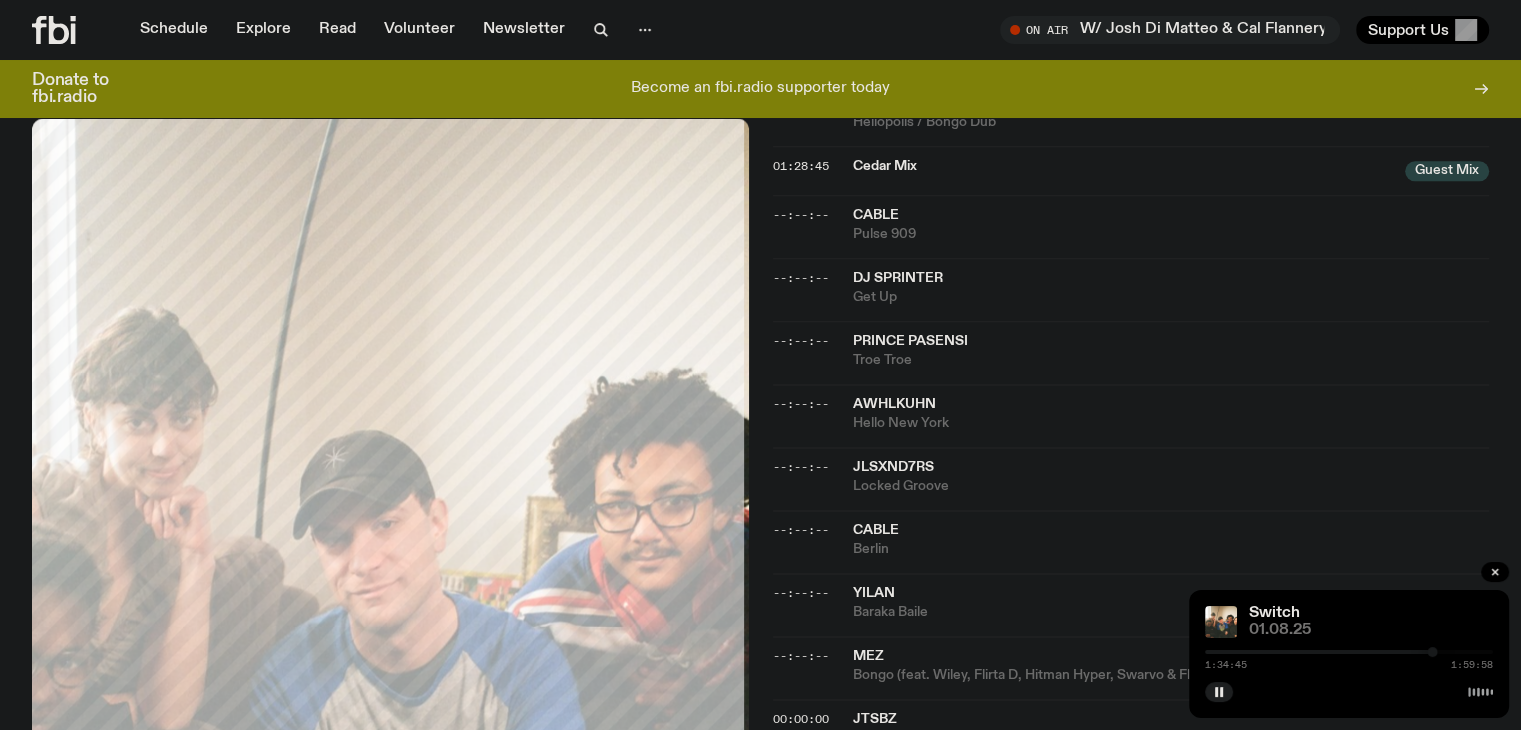 click on "01:28:45 Cedar Mix Guest Mix Guest Mix" at bounding box center [1131, 170] 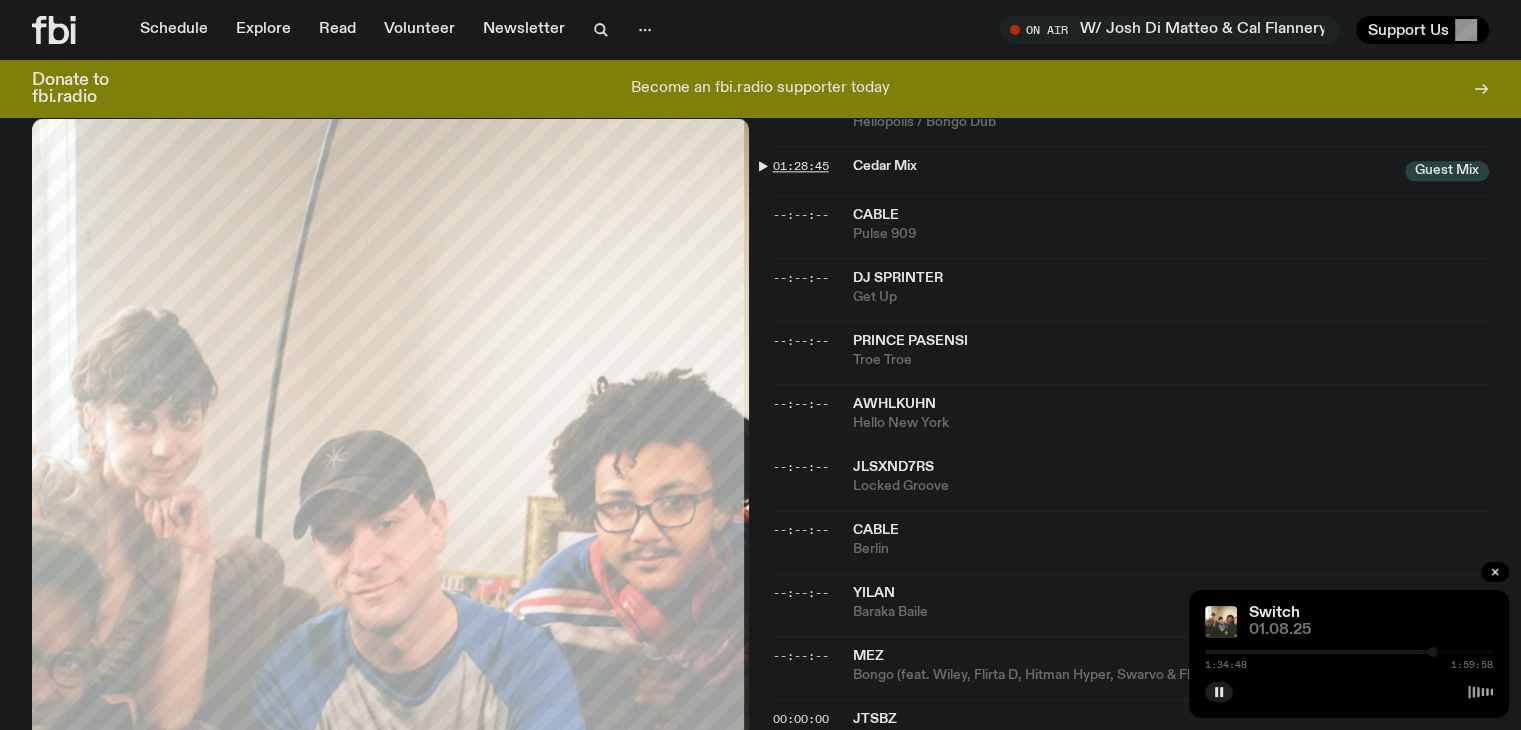 click on "01:28:45" at bounding box center (801, 166) 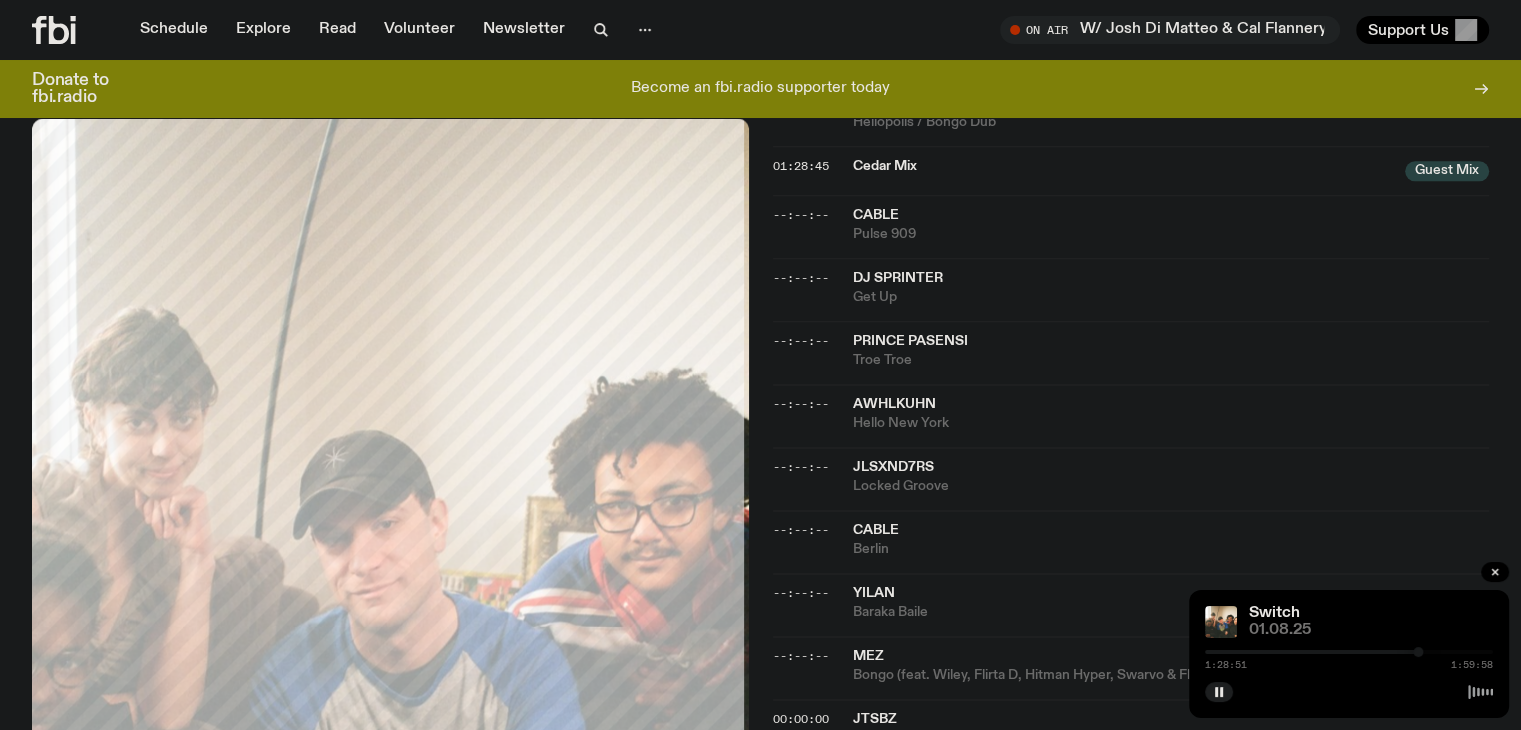 type 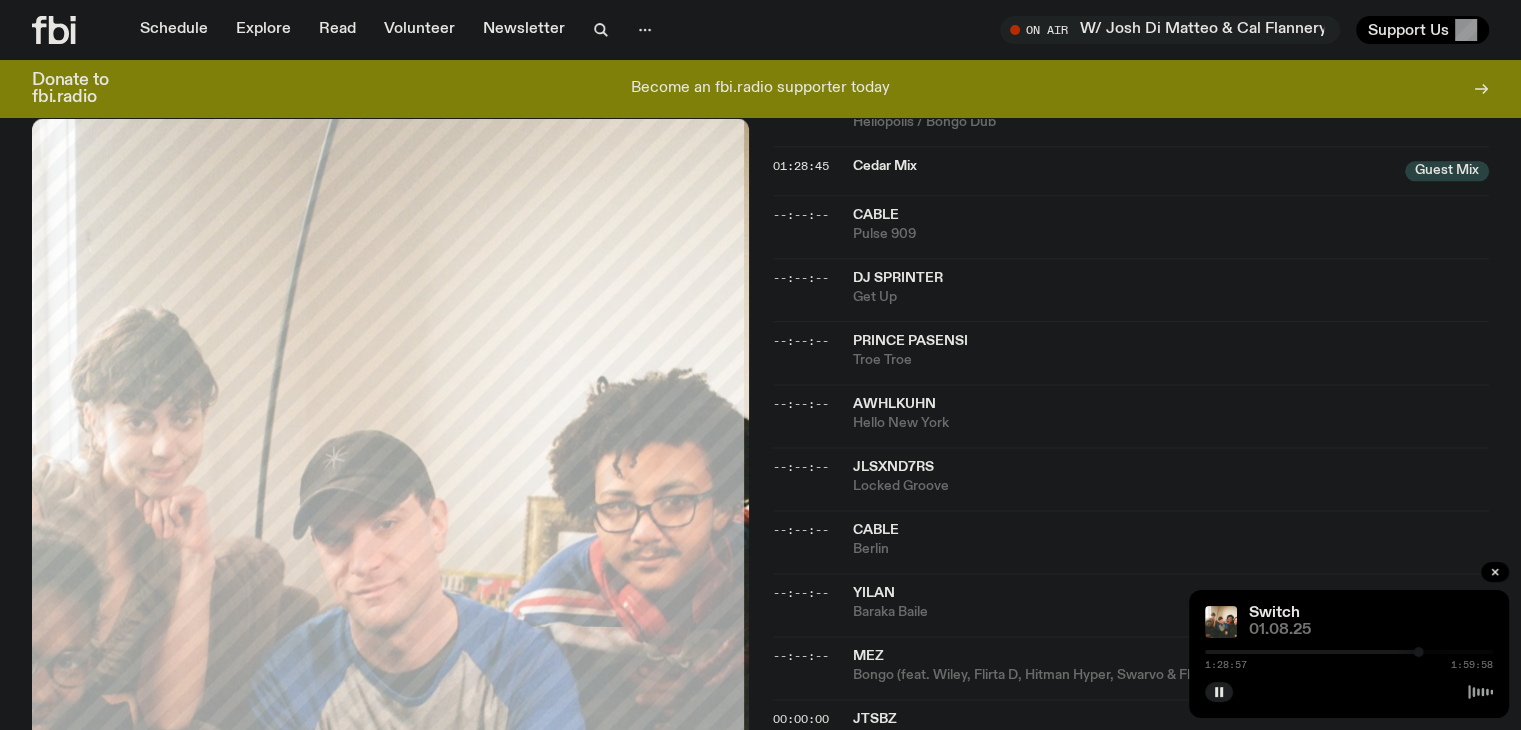 click 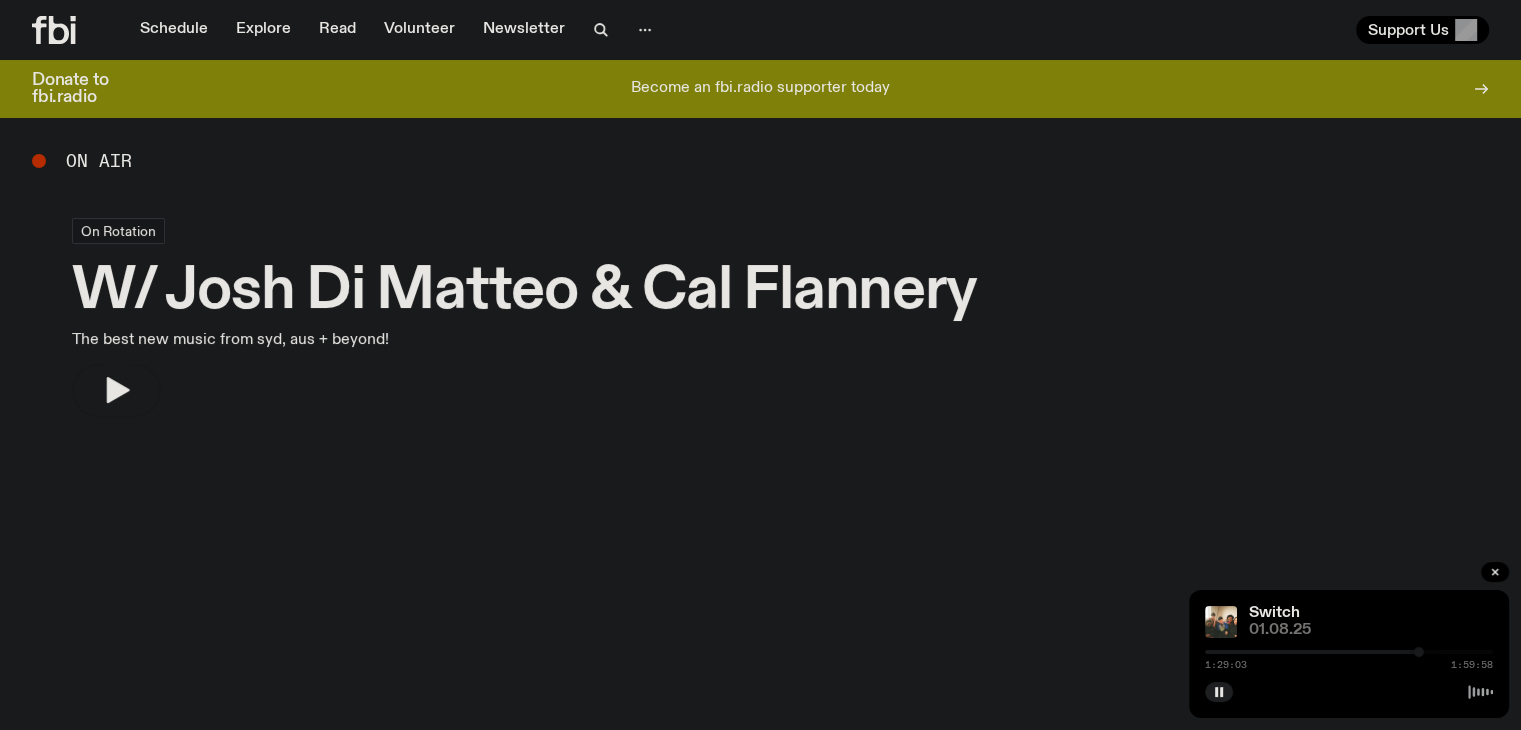 scroll, scrollTop: 0, scrollLeft: 0, axis: both 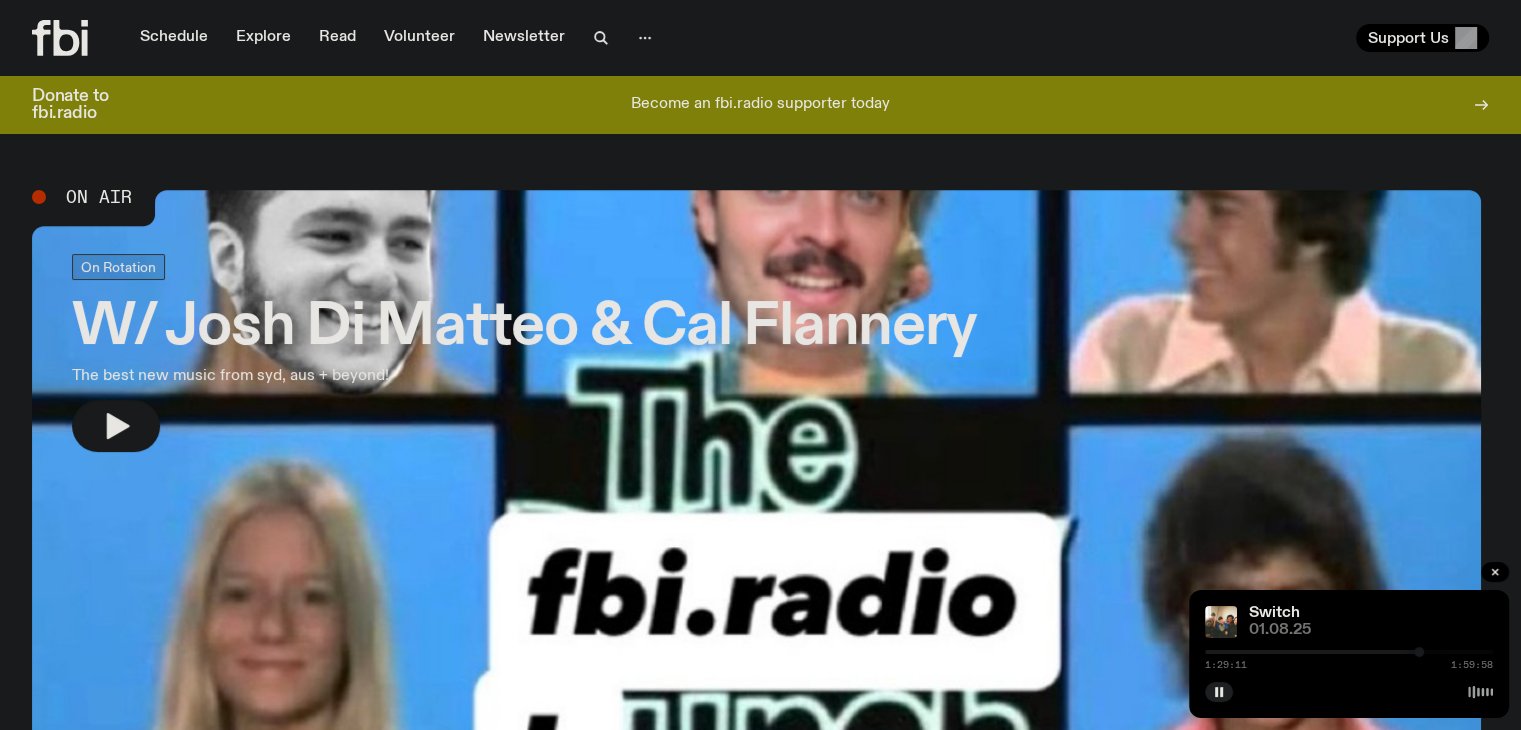 click on "01.08.25" at bounding box center (1371, 630) 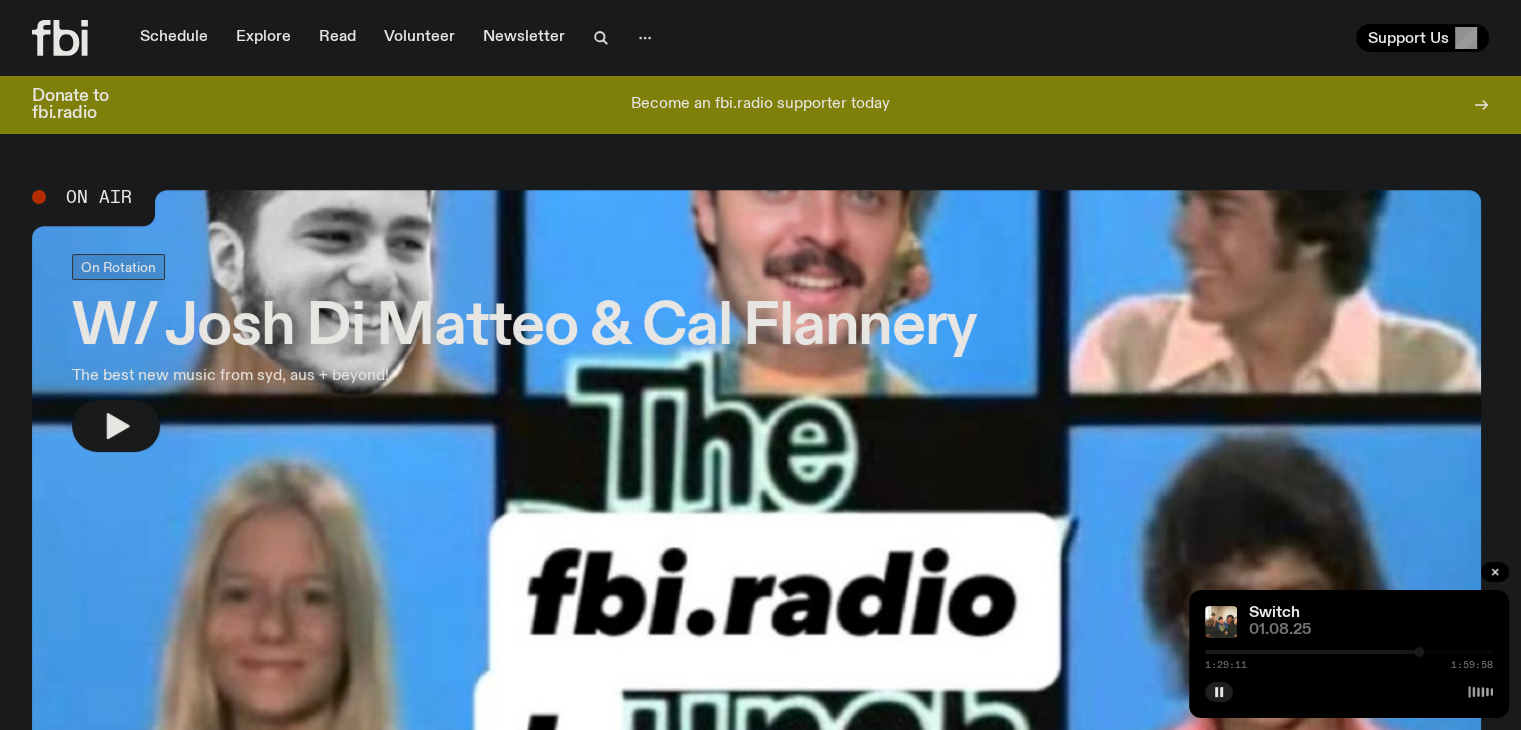 click on "01.08.25" at bounding box center (1371, 630) 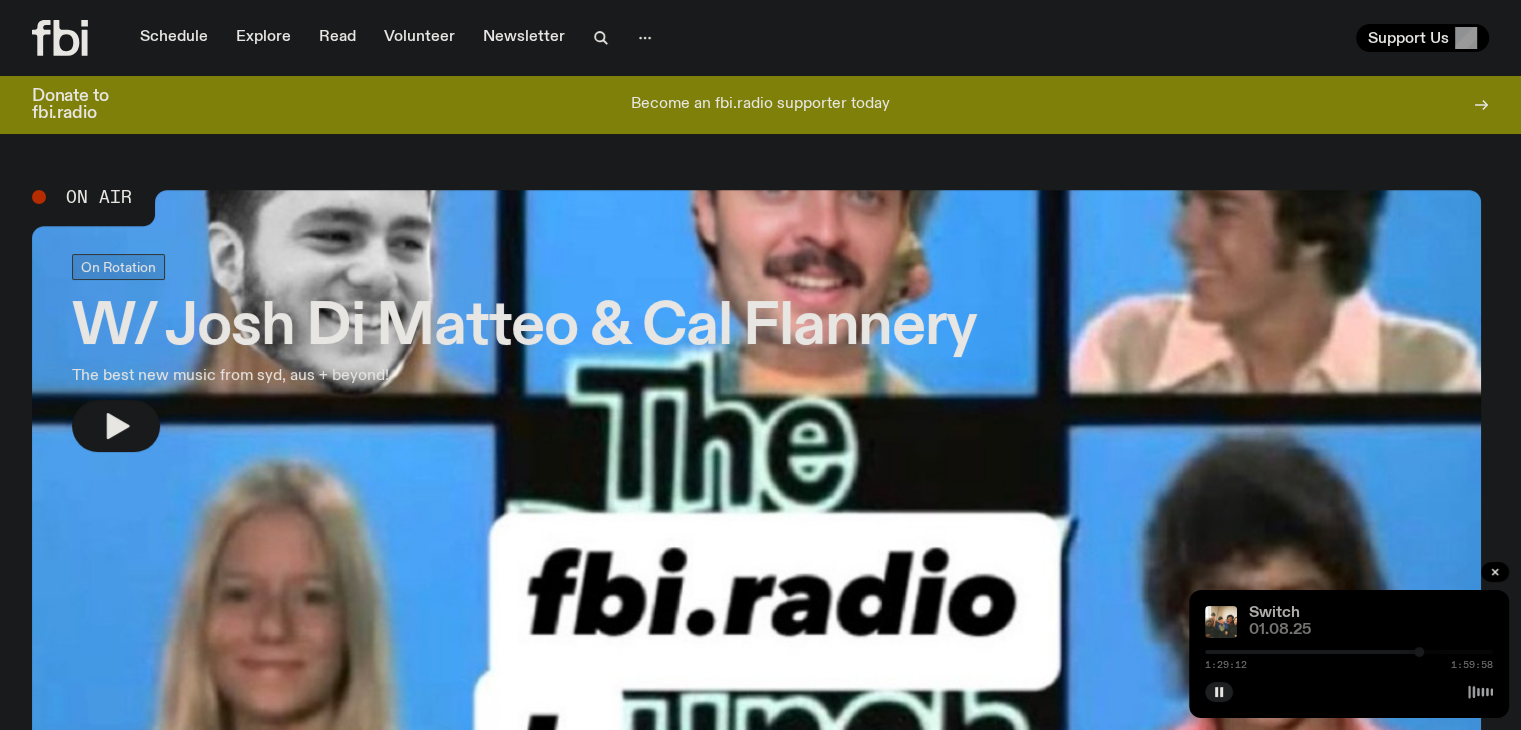 click on "Switch" 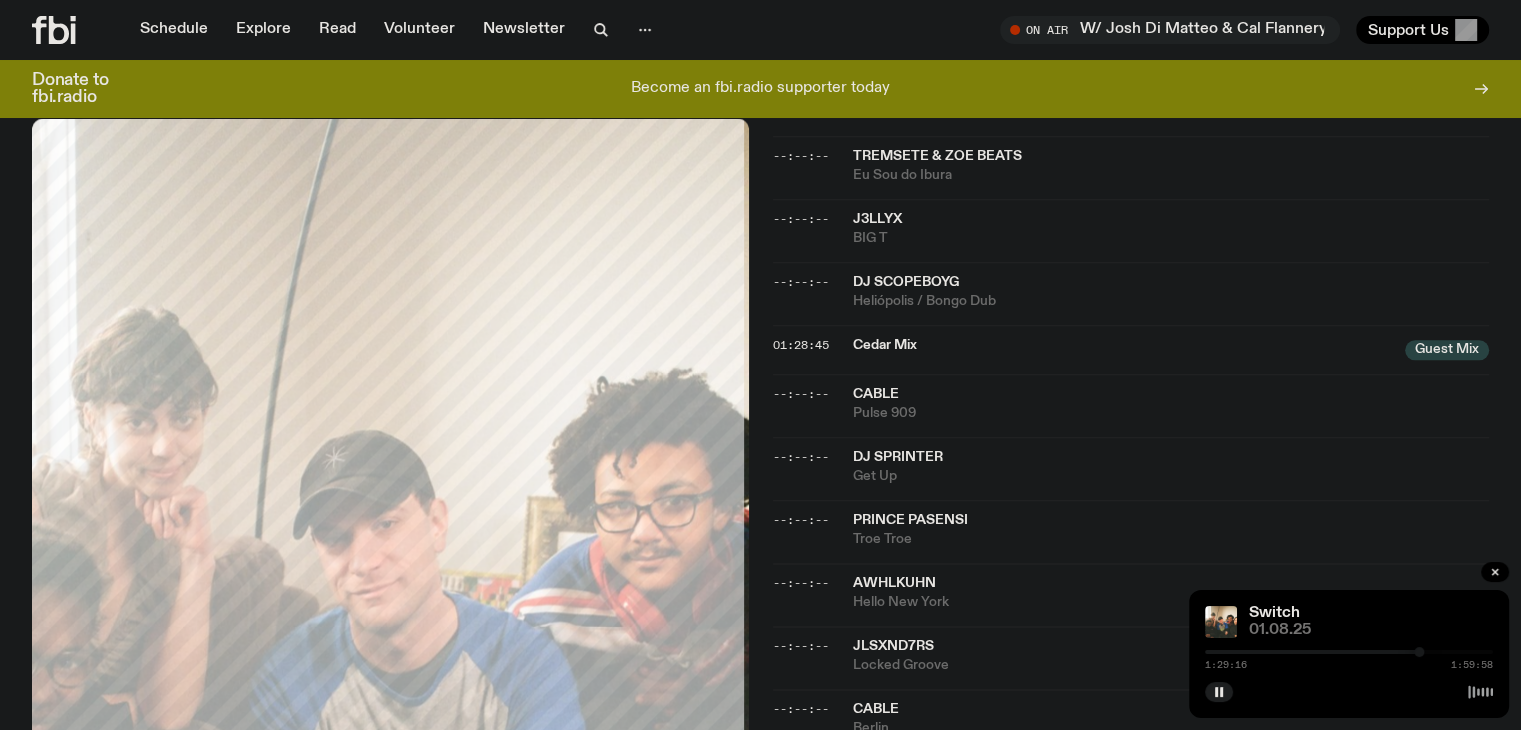scroll, scrollTop: 2344, scrollLeft: 0, axis: vertical 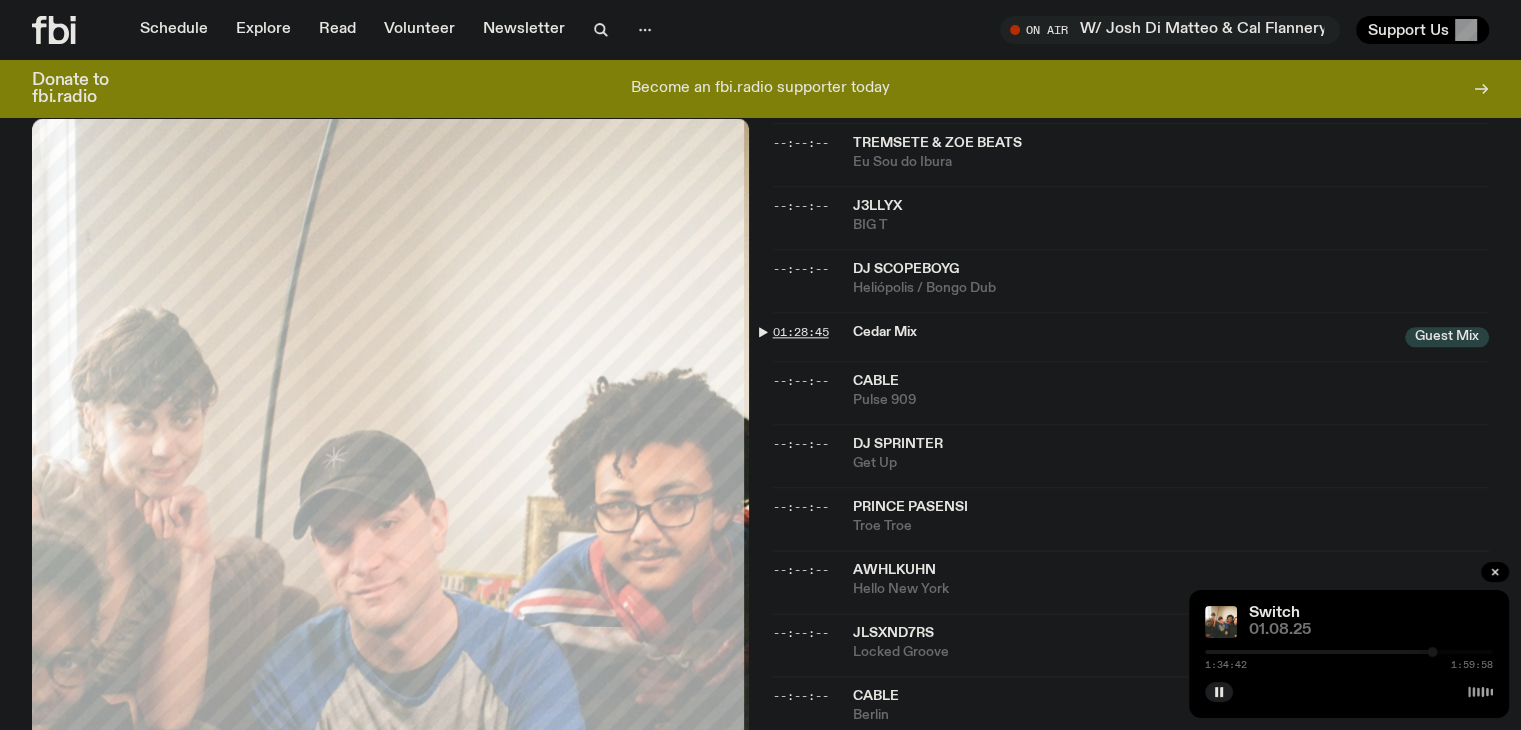 click on "01:28:45" at bounding box center [801, 332] 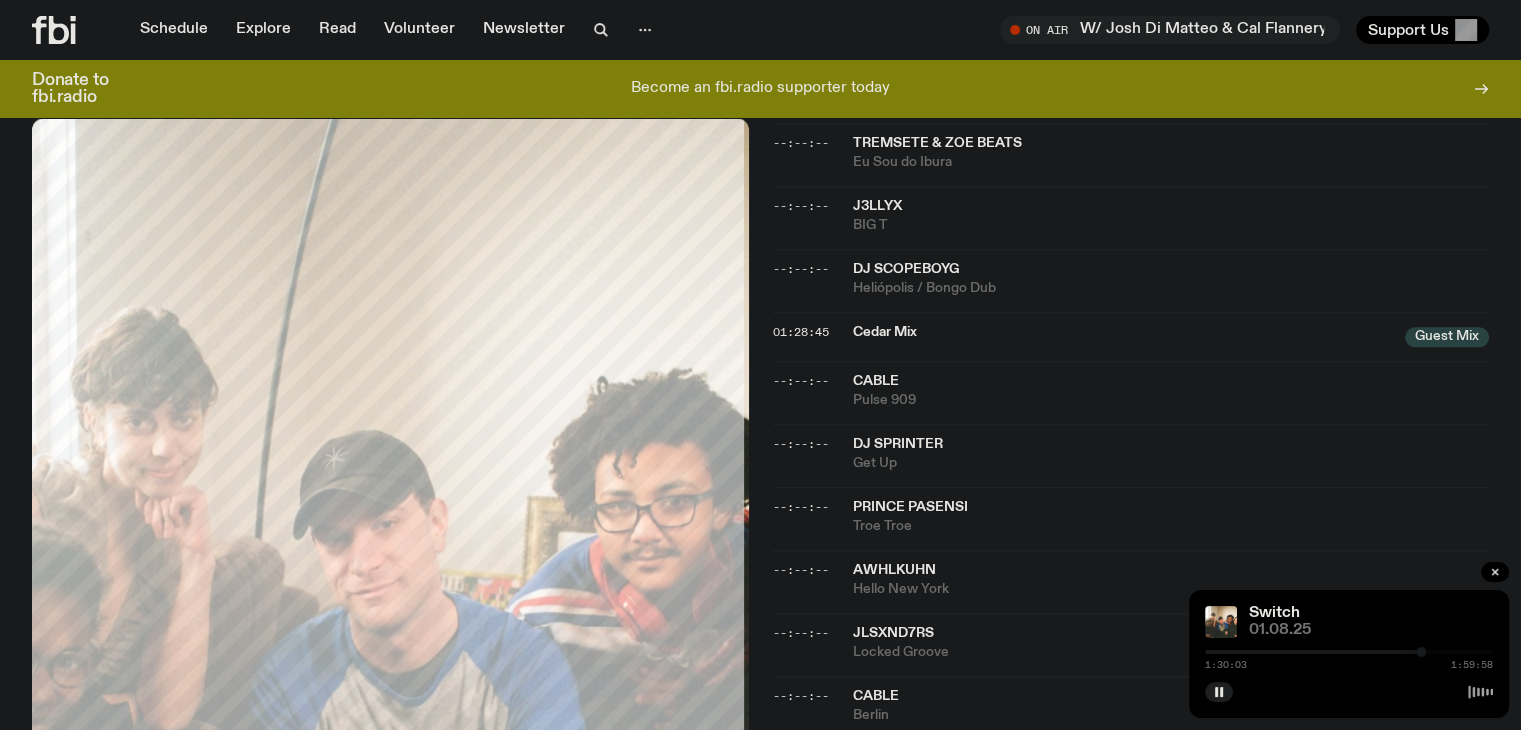 click at bounding box center [1421, 652] 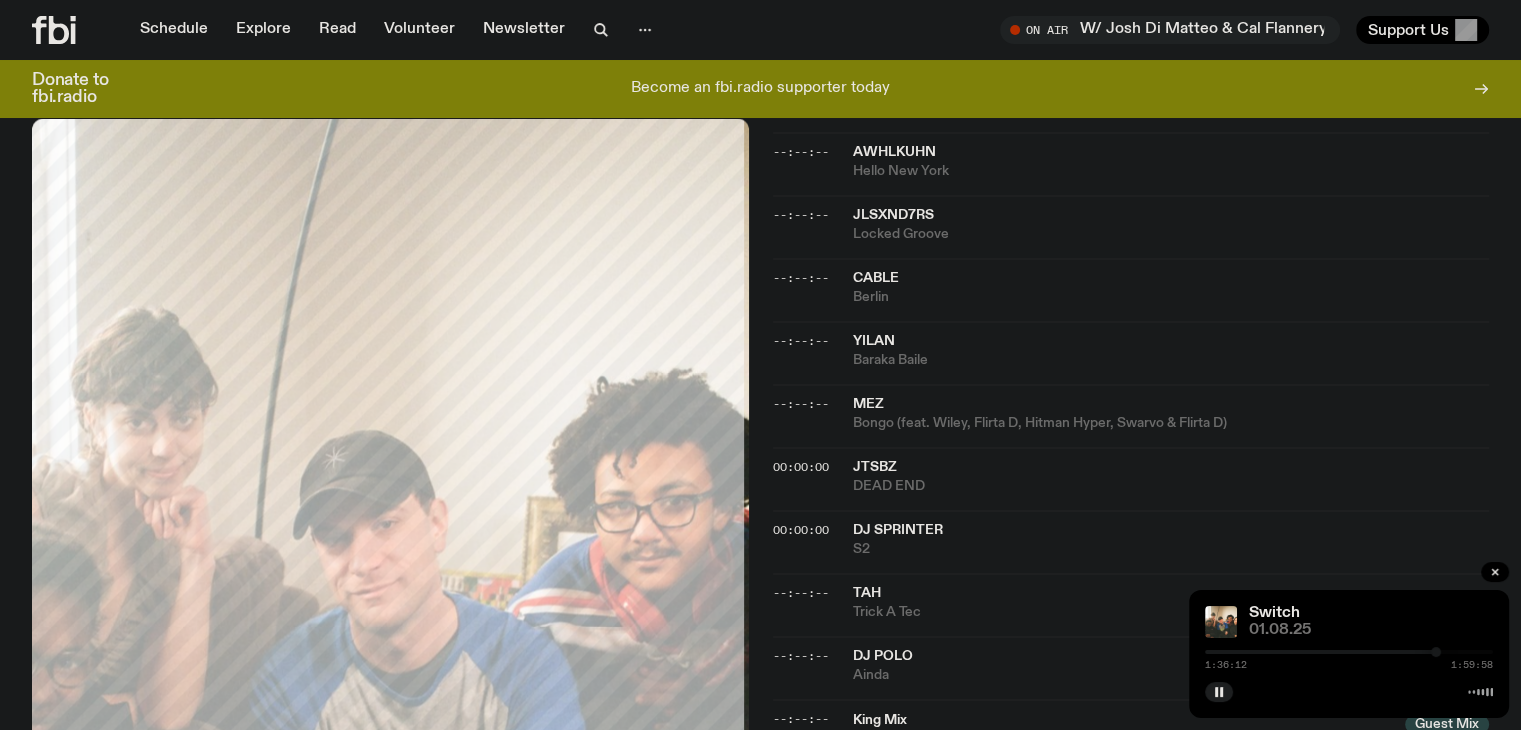 scroll, scrollTop: 2761, scrollLeft: 0, axis: vertical 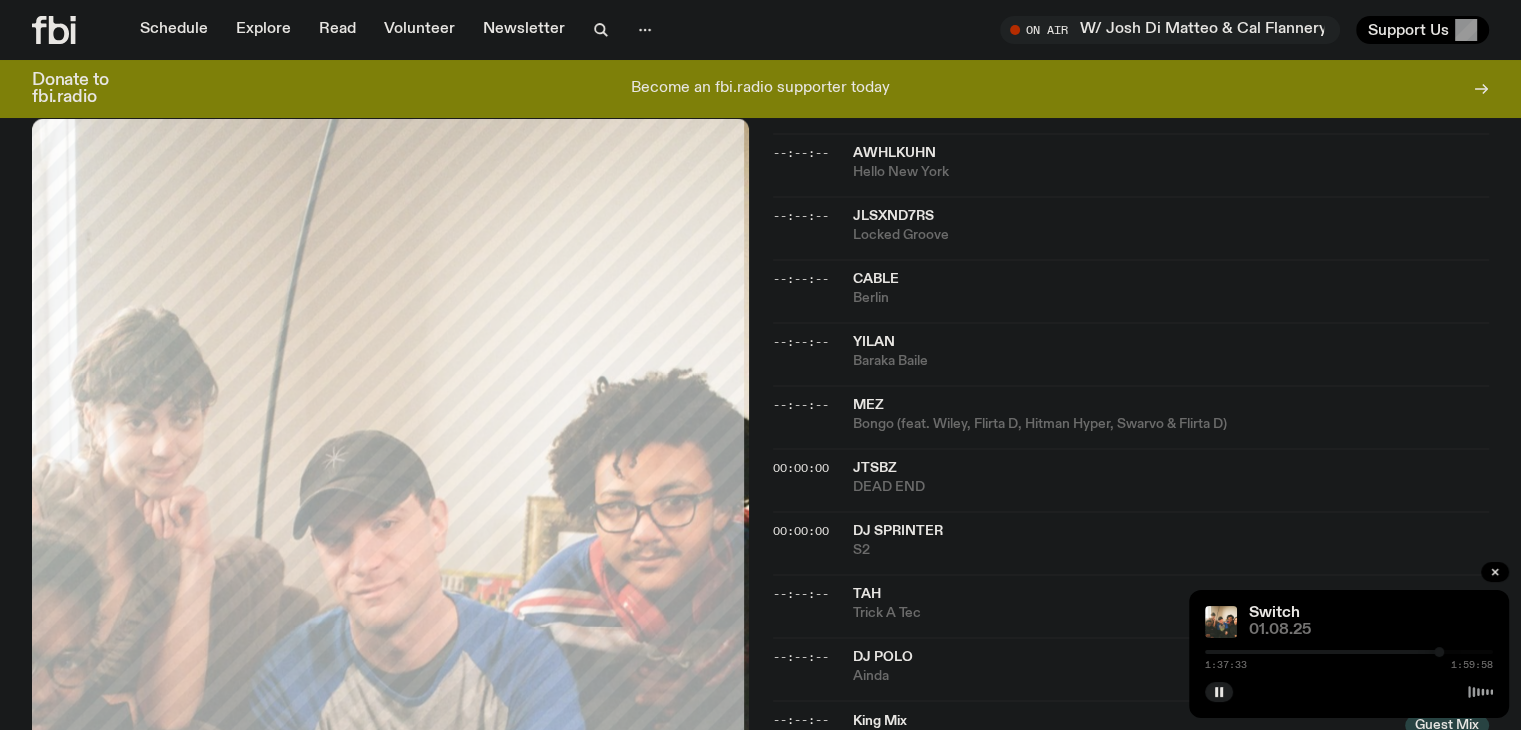 click at bounding box center (1439, 652) 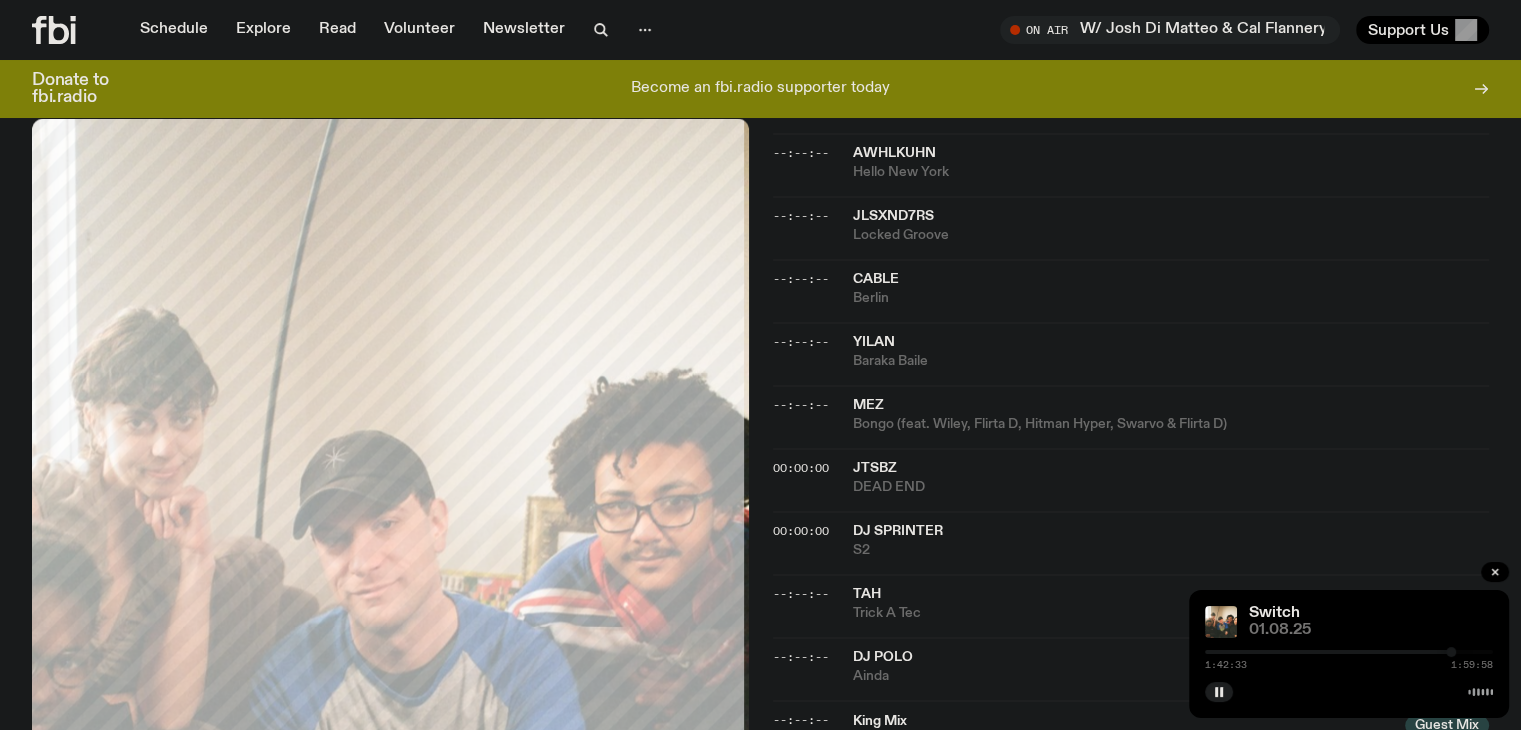 drag, startPoint x: 1440, startPoint y: 649, endPoint x: 1454, endPoint y: 649, distance: 14 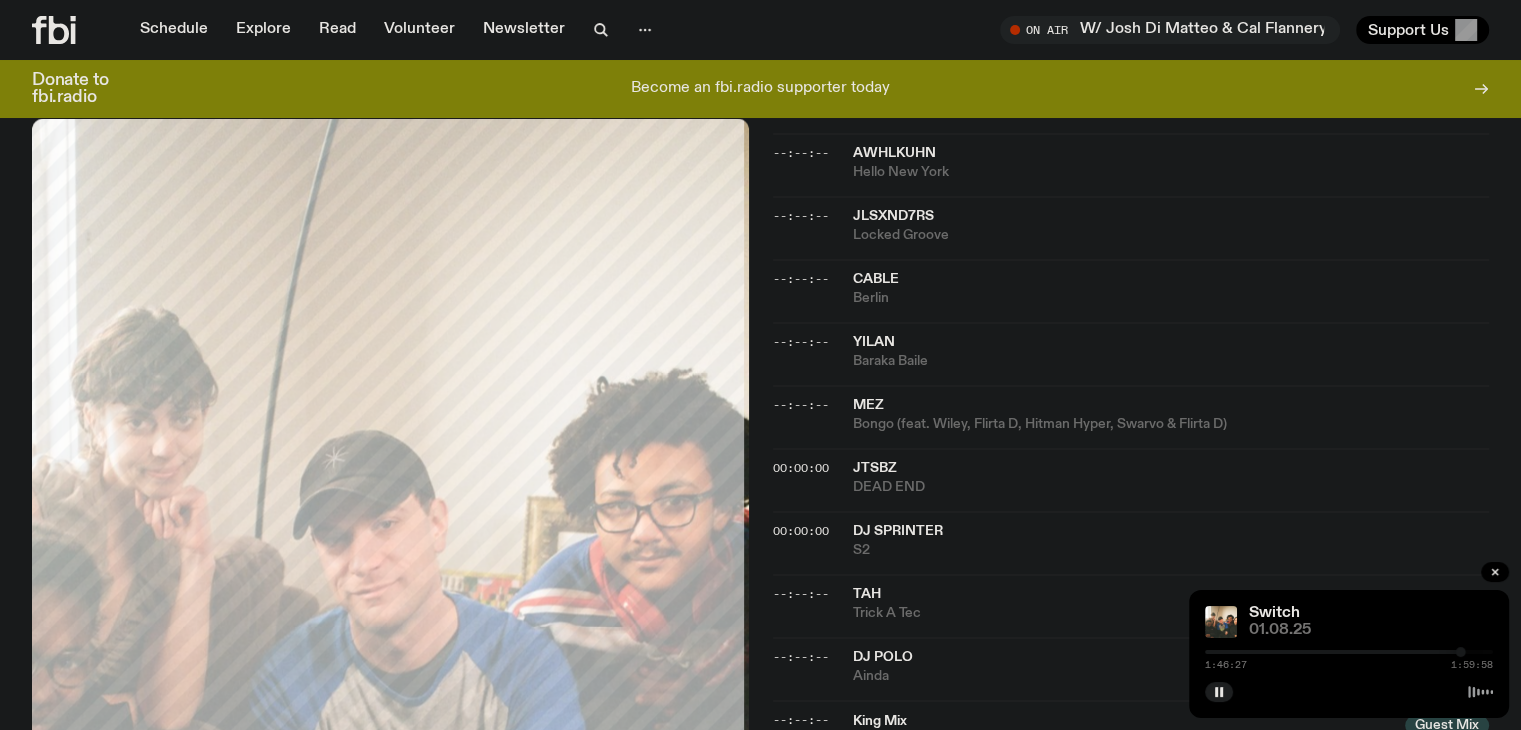 drag, startPoint x: 1456, startPoint y: 655, endPoint x: 1436, endPoint y: 655, distance: 20 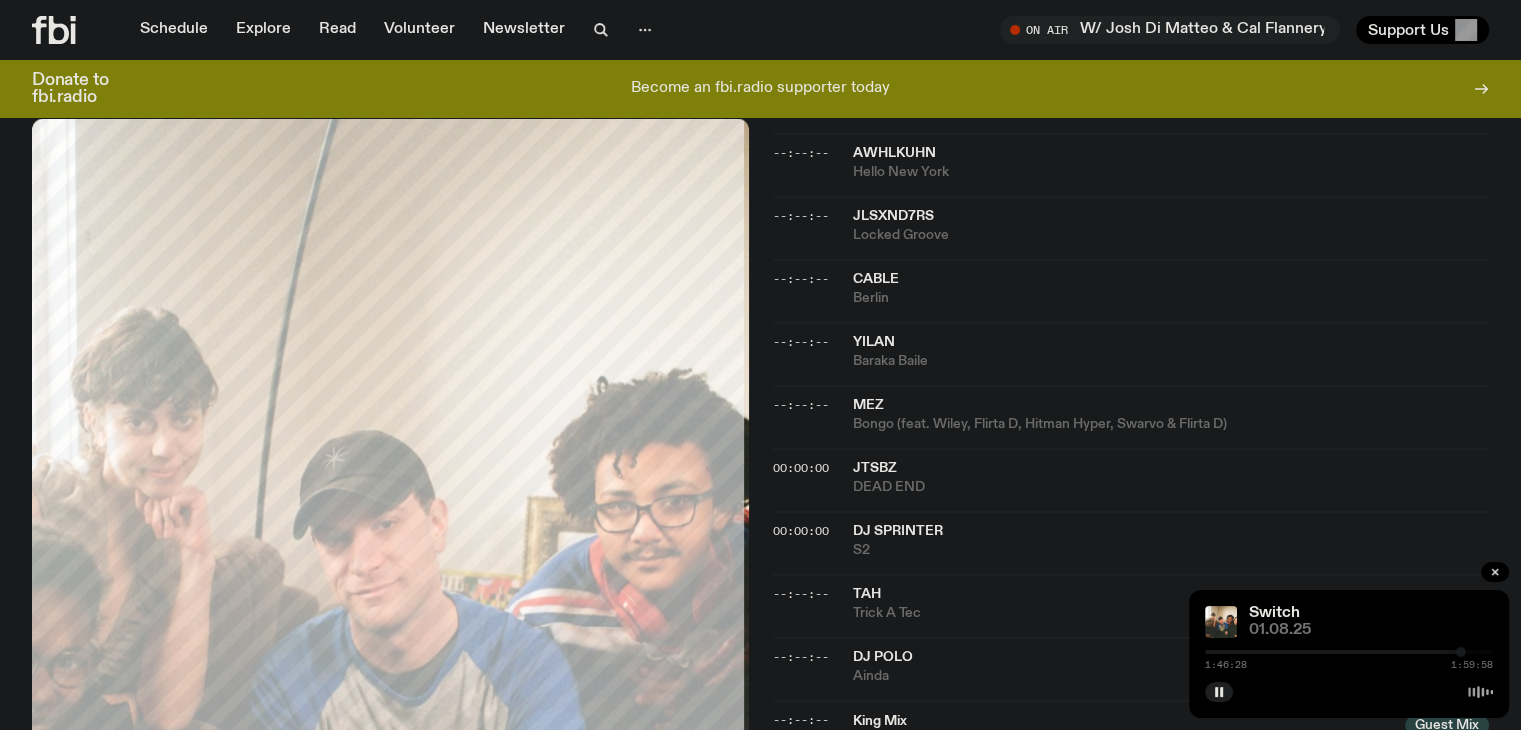 click at bounding box center (1317, 652) 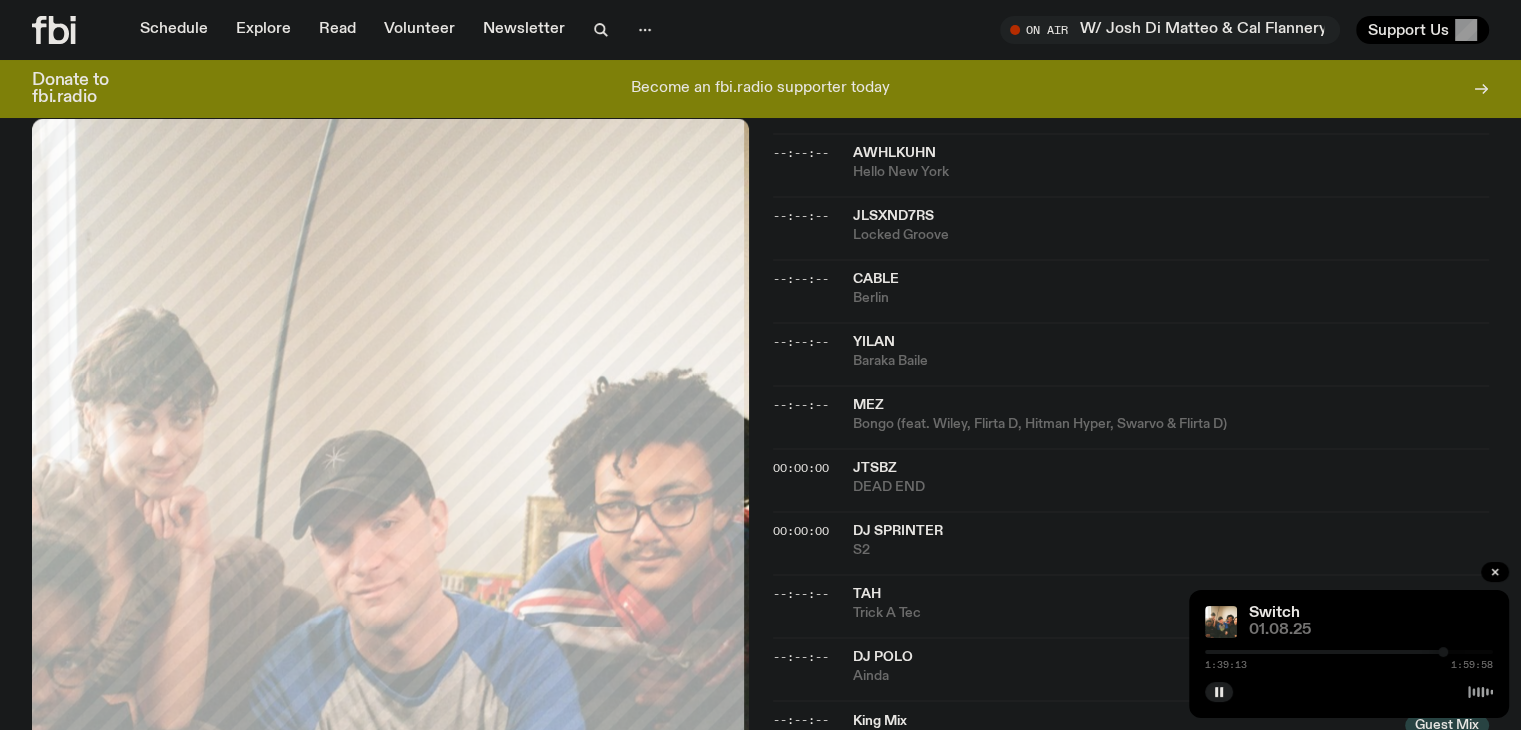 drag, startPoint x: 1433, startPoint y: 649, endPoint x: 1443, endPoint y: 650, distance: 10.049875 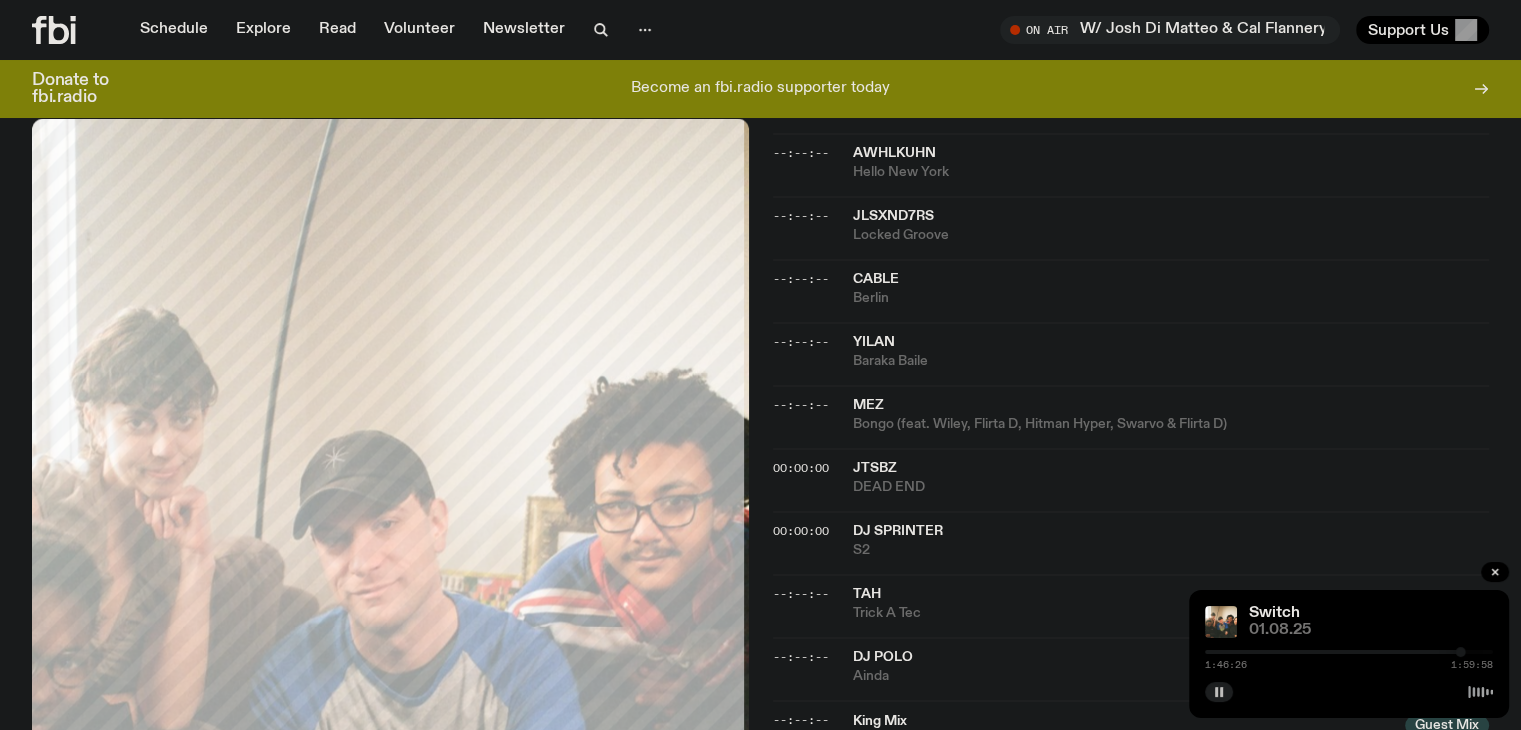click 